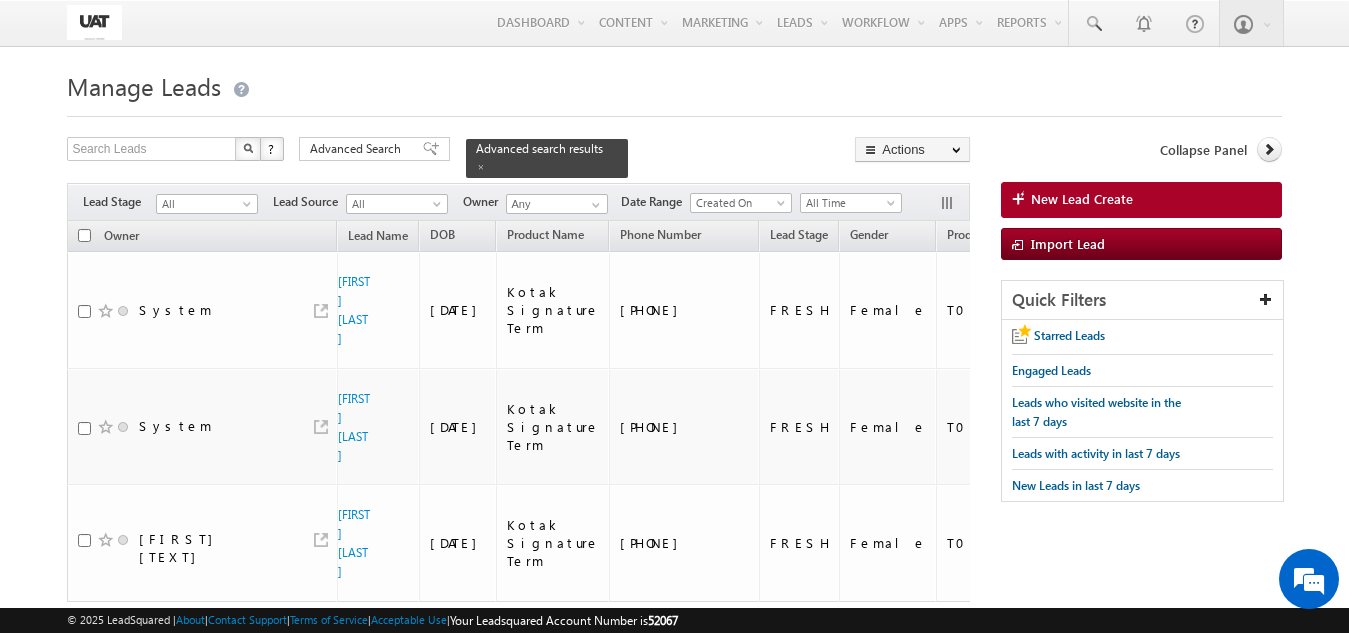 scroll, scrollTop: 0, scrollLeft: 0, axis: both 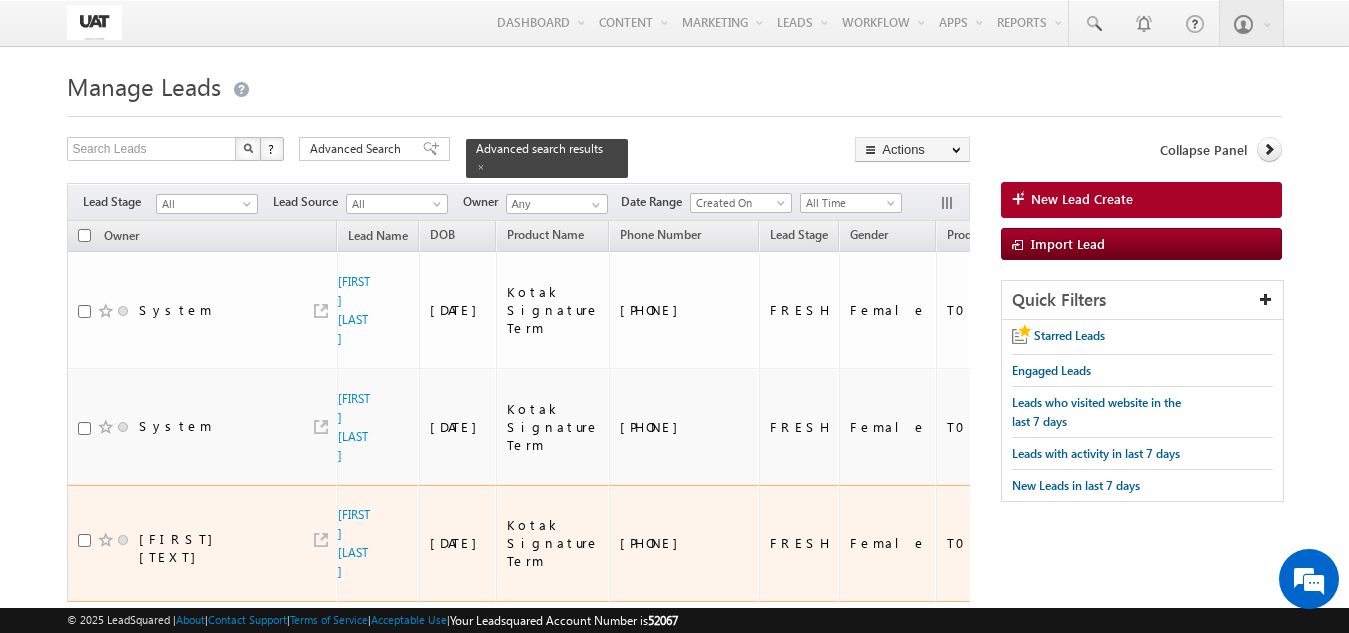 drag, startPoint x: 729, startPoint y: 439, endPoint x: 646, endPoint y: 436, distance: 83.0542 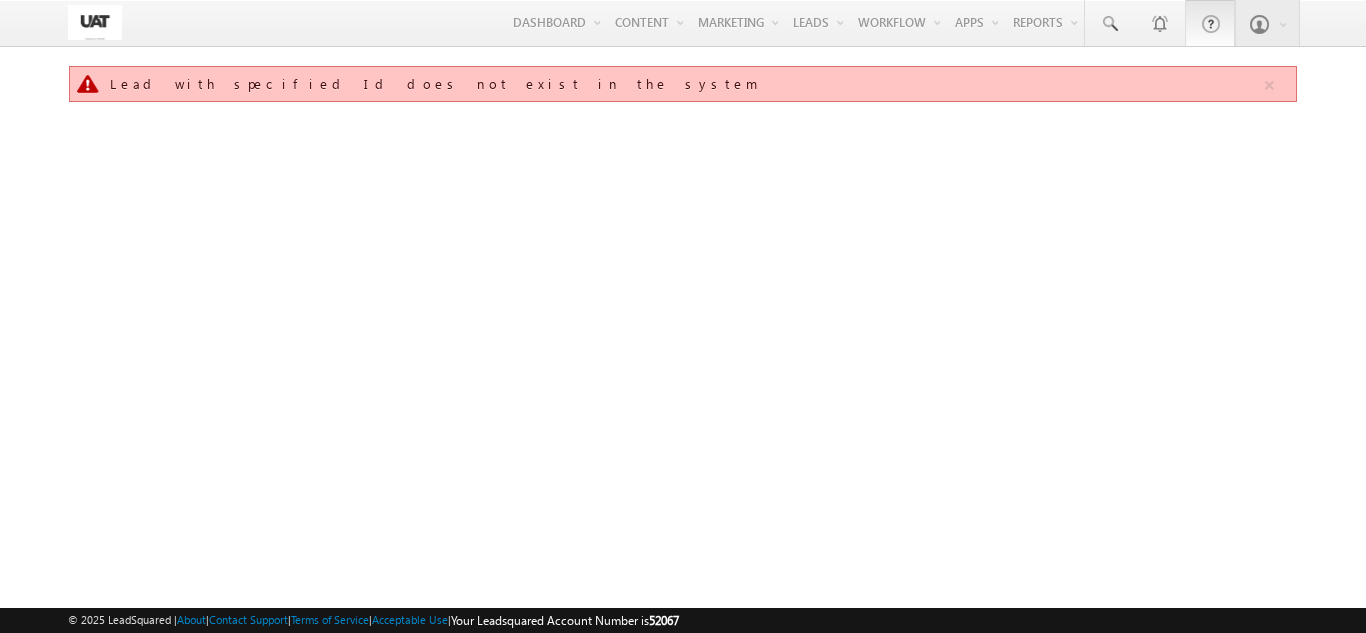 scroll, scrollTop: 0, scrollLeft: 0, axis: both 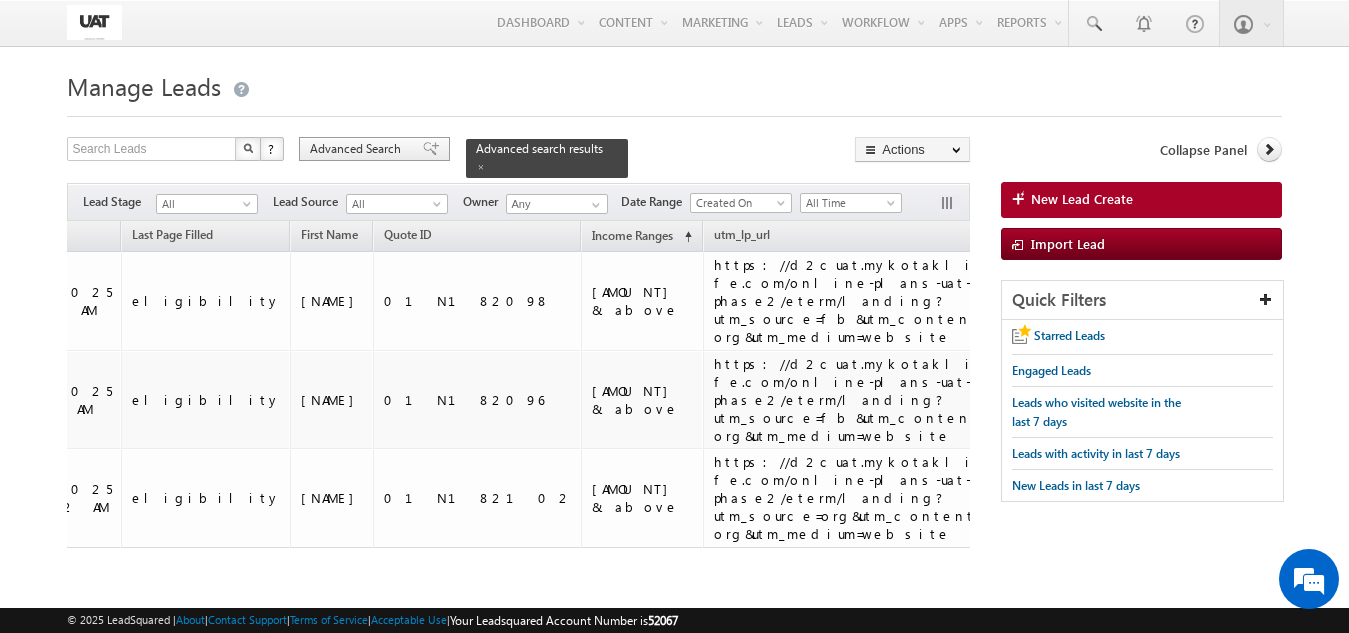 click on "Advanced Search" at bounding box center [358, 149] 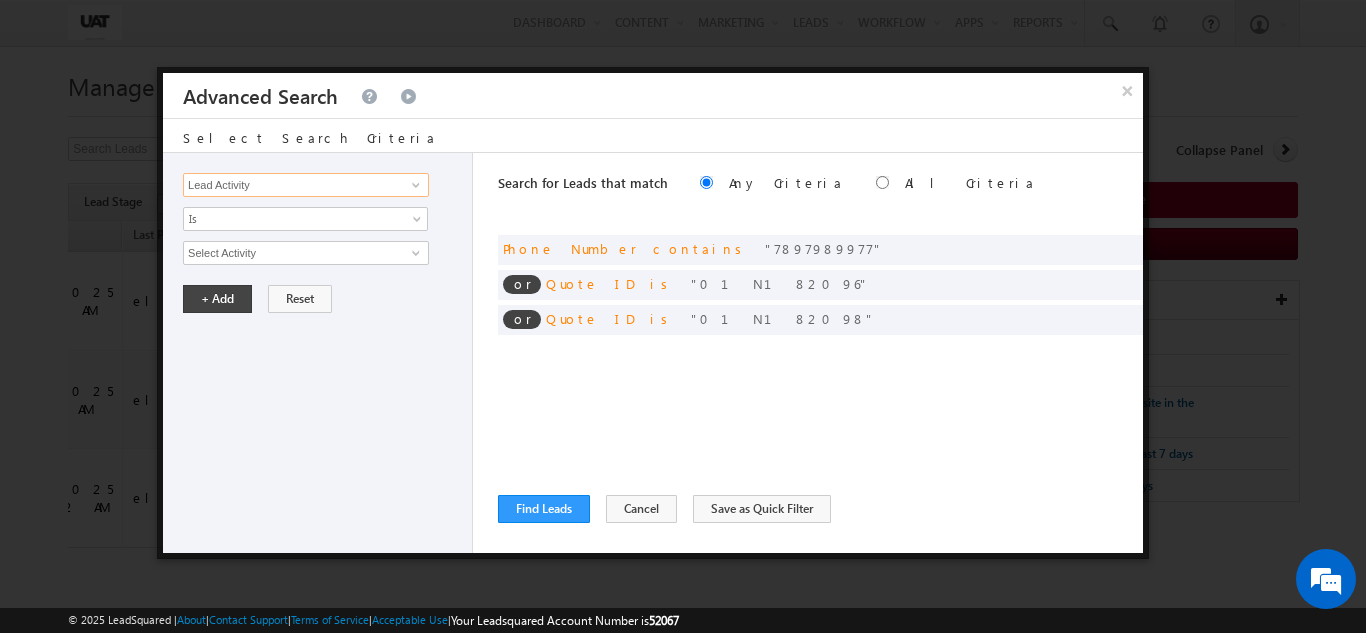 click on "Lead Activity" at bounding box center [306, 185] 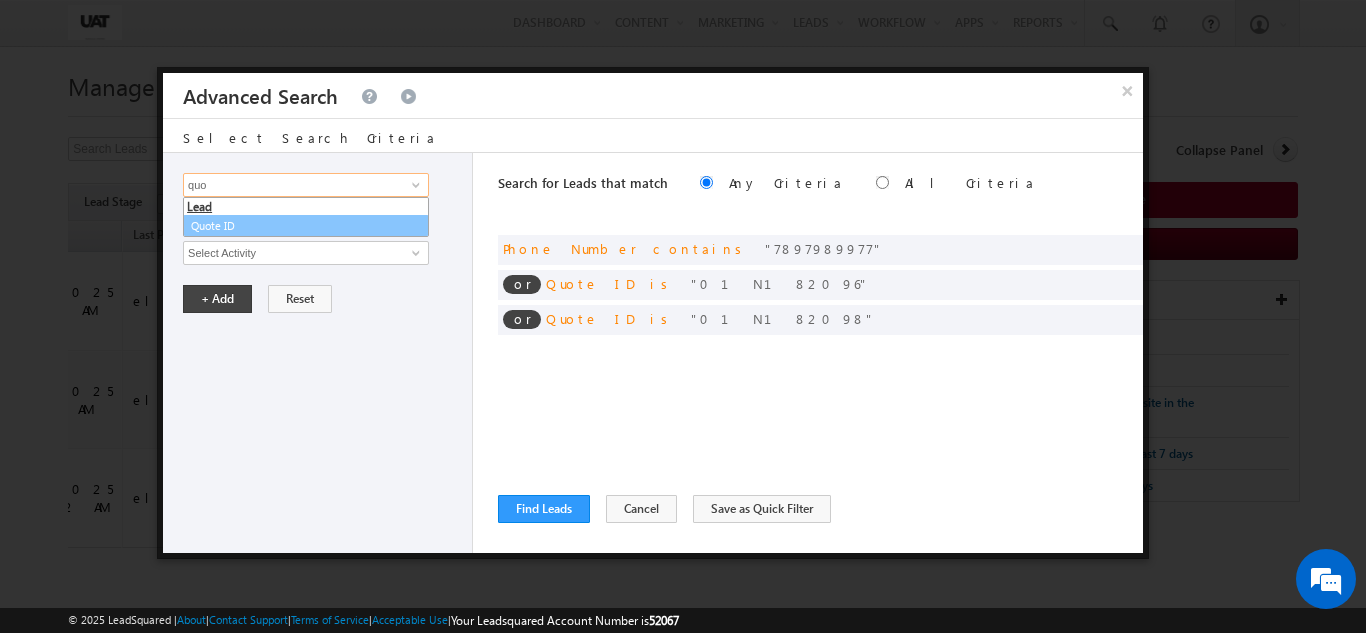 click on "Quote ID" at bounding box center [306, 226] 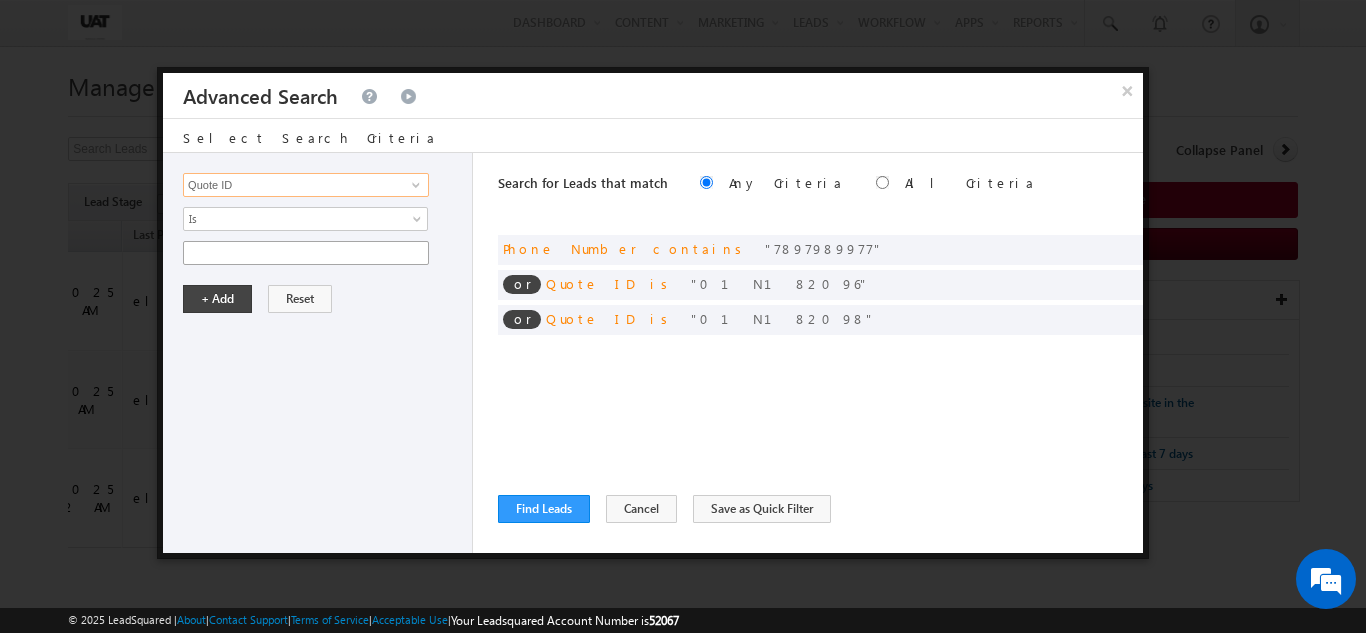 type on "Quote ID" 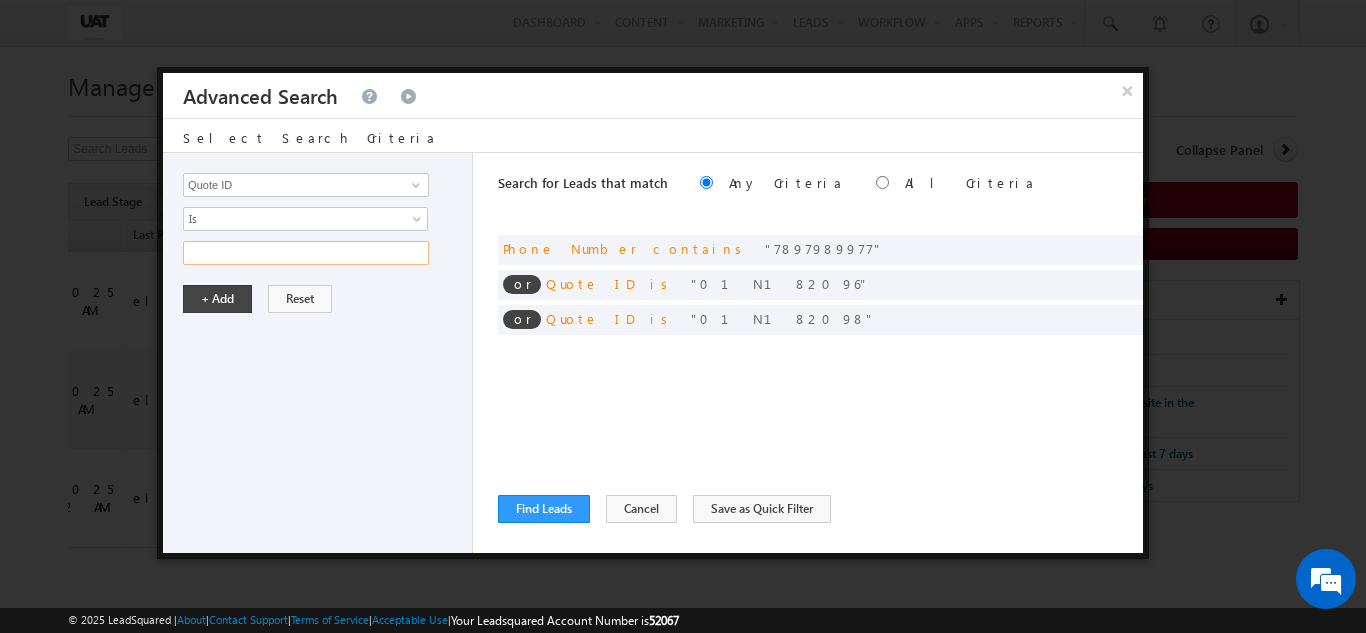 click at bounding box center [306, 253] 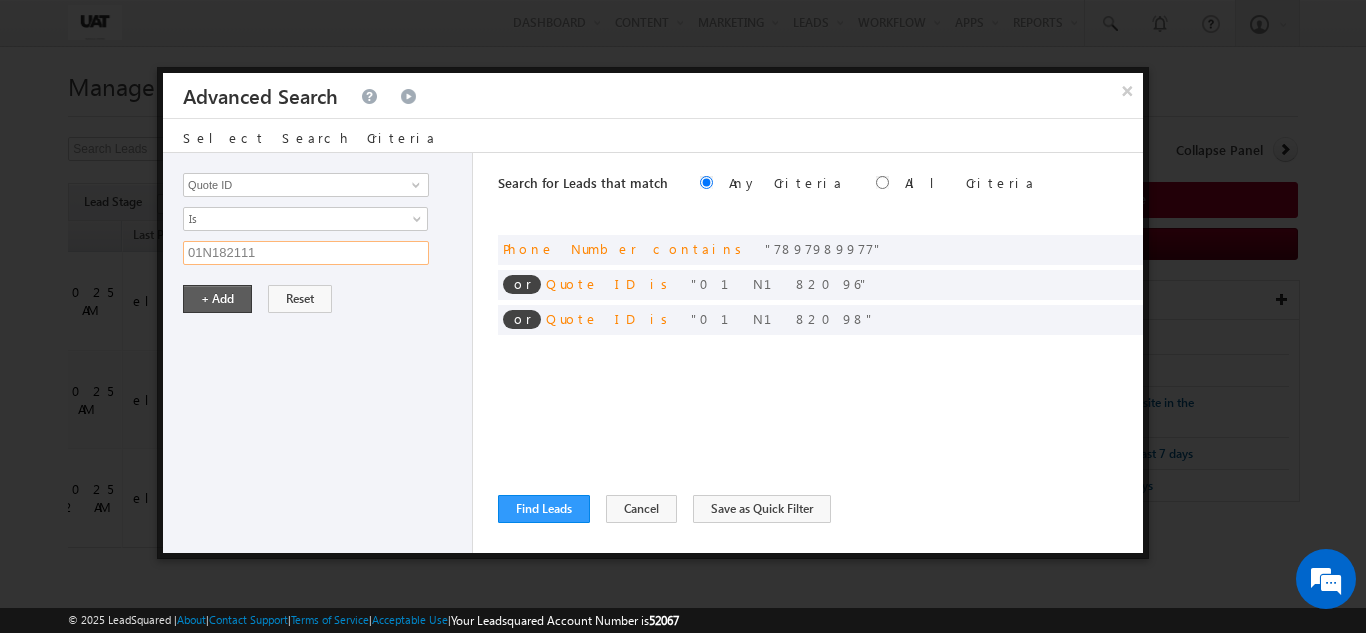 type on "[QUOTE_ID]" 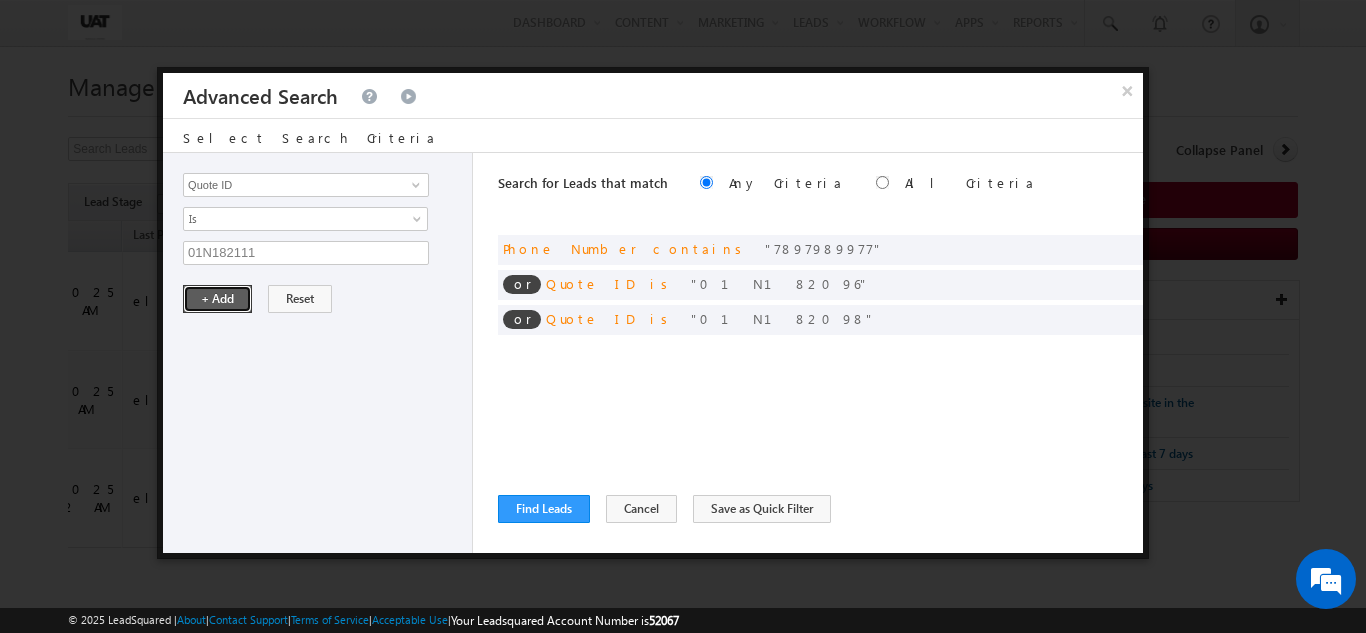 click on "+ Add" at bounding box center (217, 299) 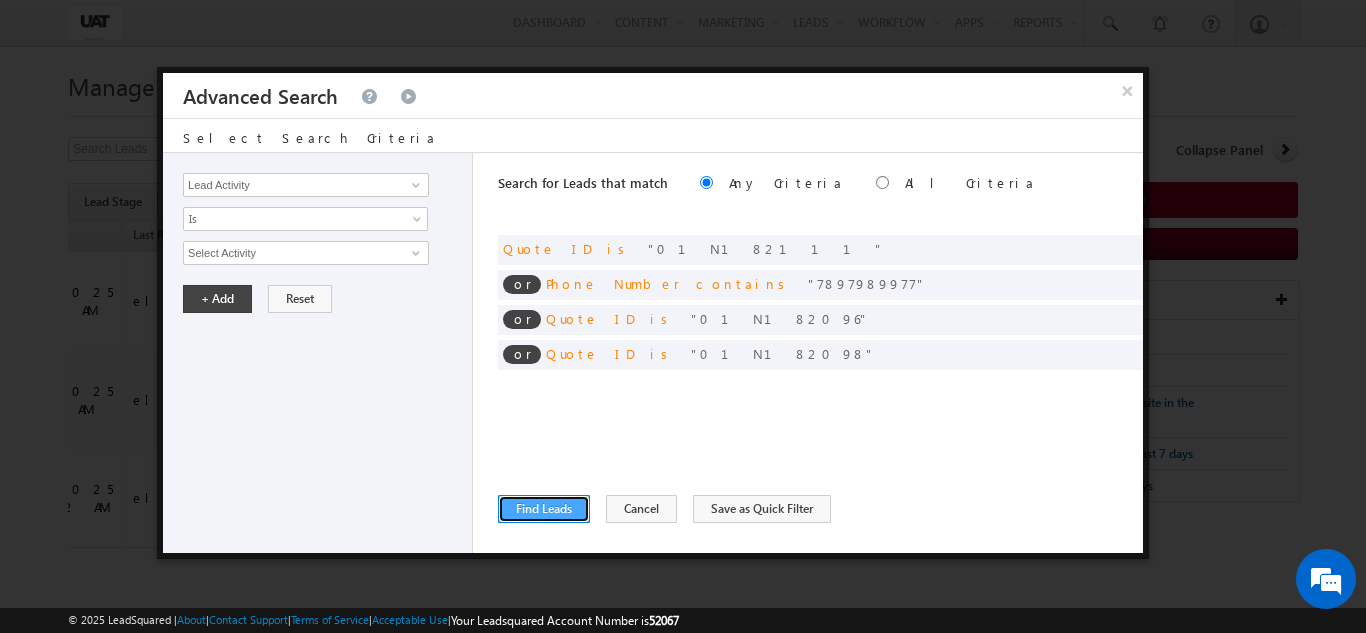 click on "Find Leads" at bounding box center [544, 509] 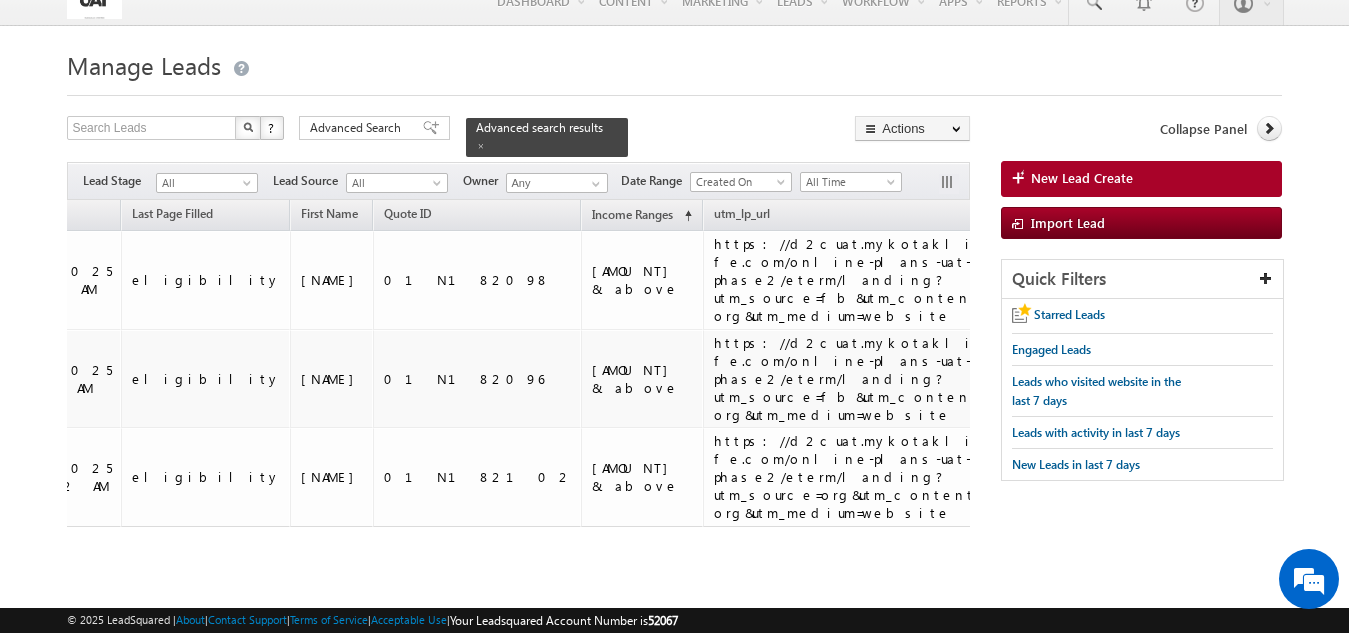 scroll, scrollTop: 27, scrollLeft: 0, axis: vertical 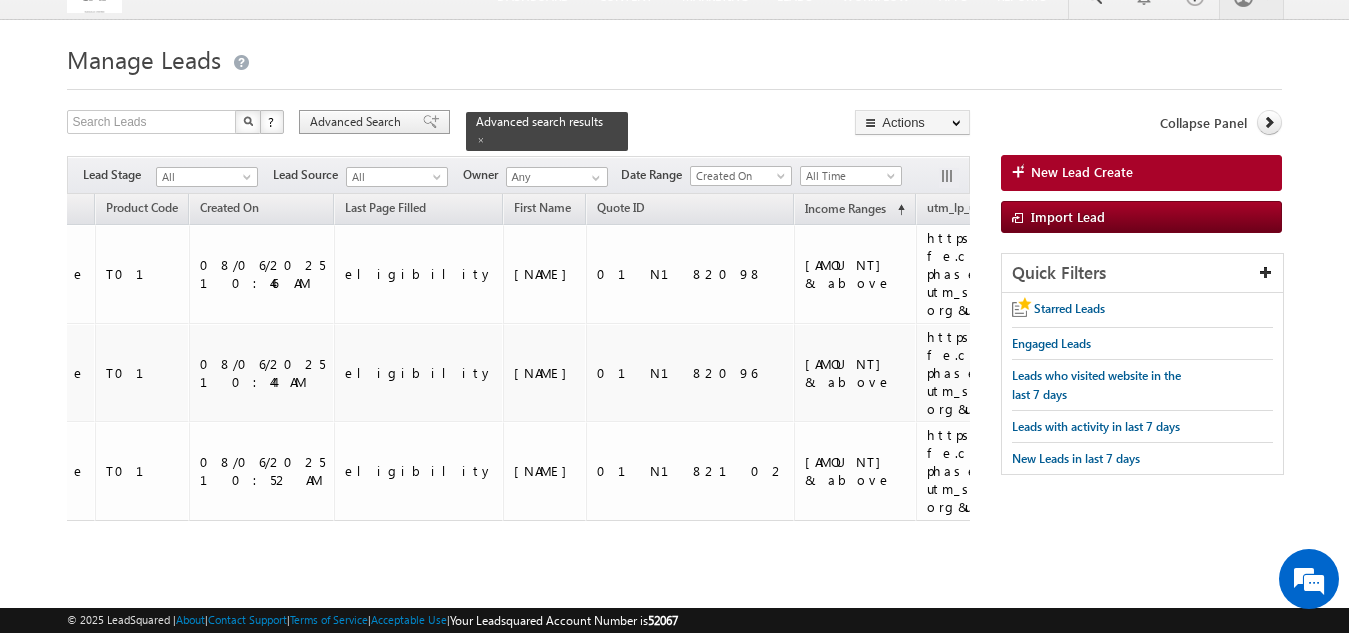 click on "Advanced Search" at bounding box center (358, 122) 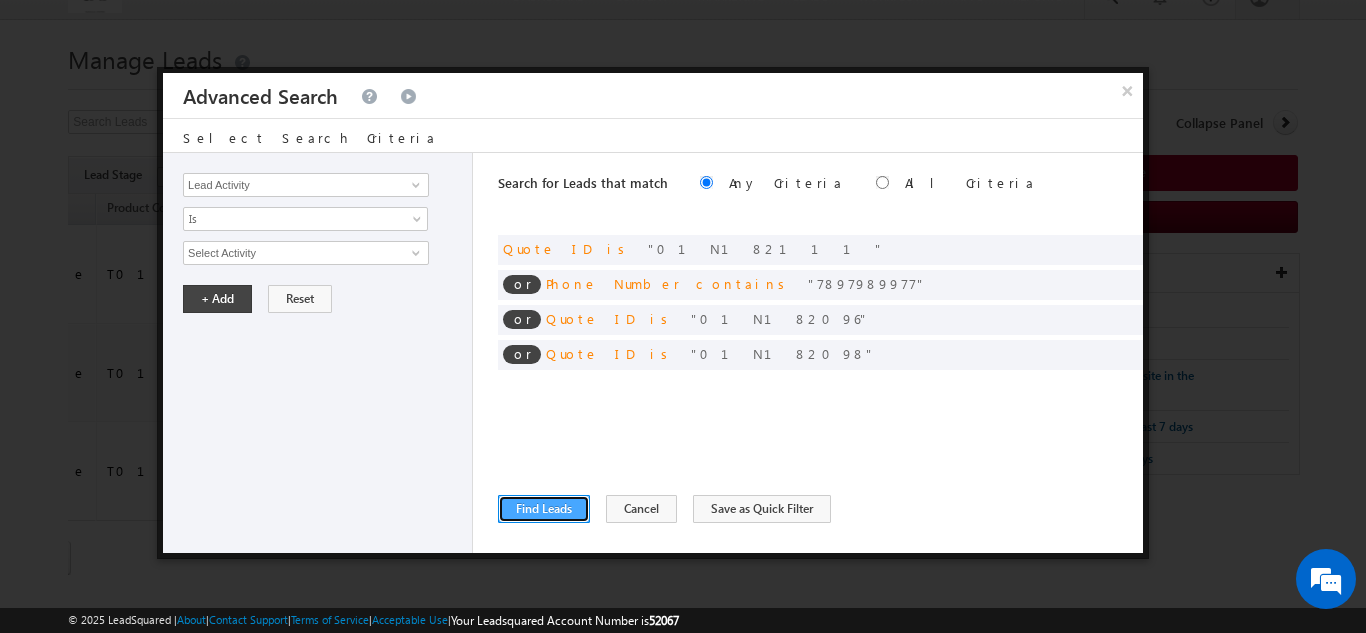 click on "Find Leads" at bounding box center (544, 509) 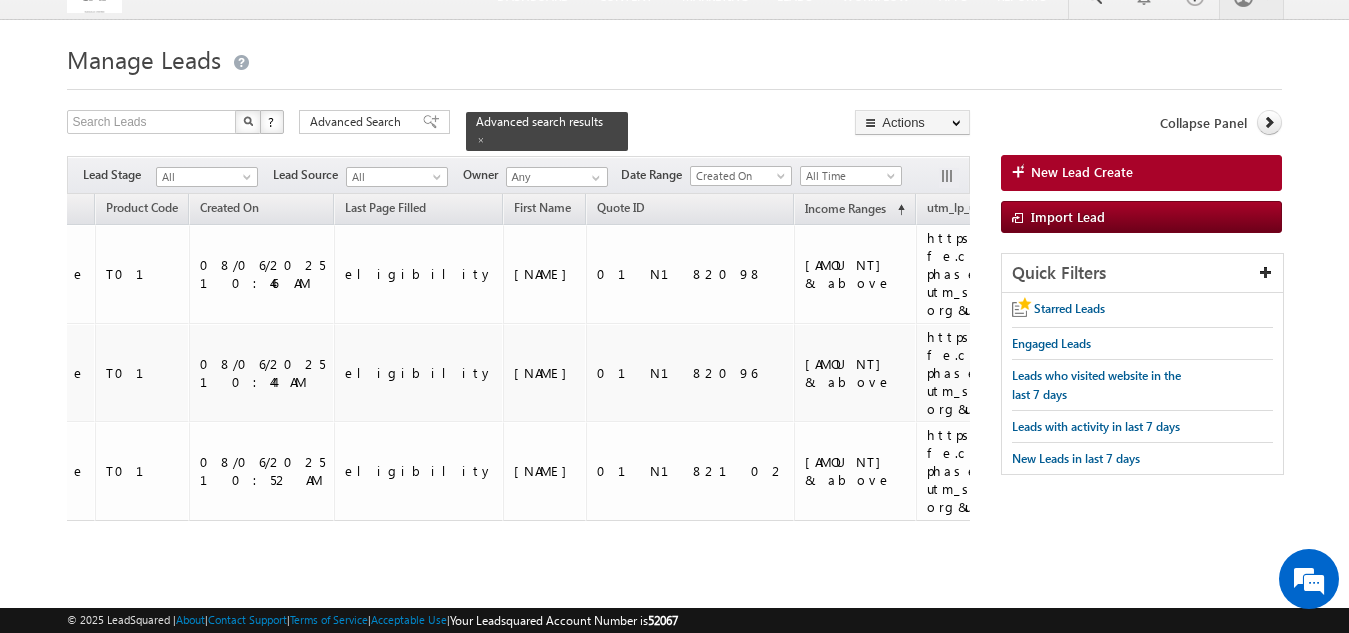 click on "Owner
Lead Name
DOB
Product Name
Phone Number" at bounding box center (518, 400) 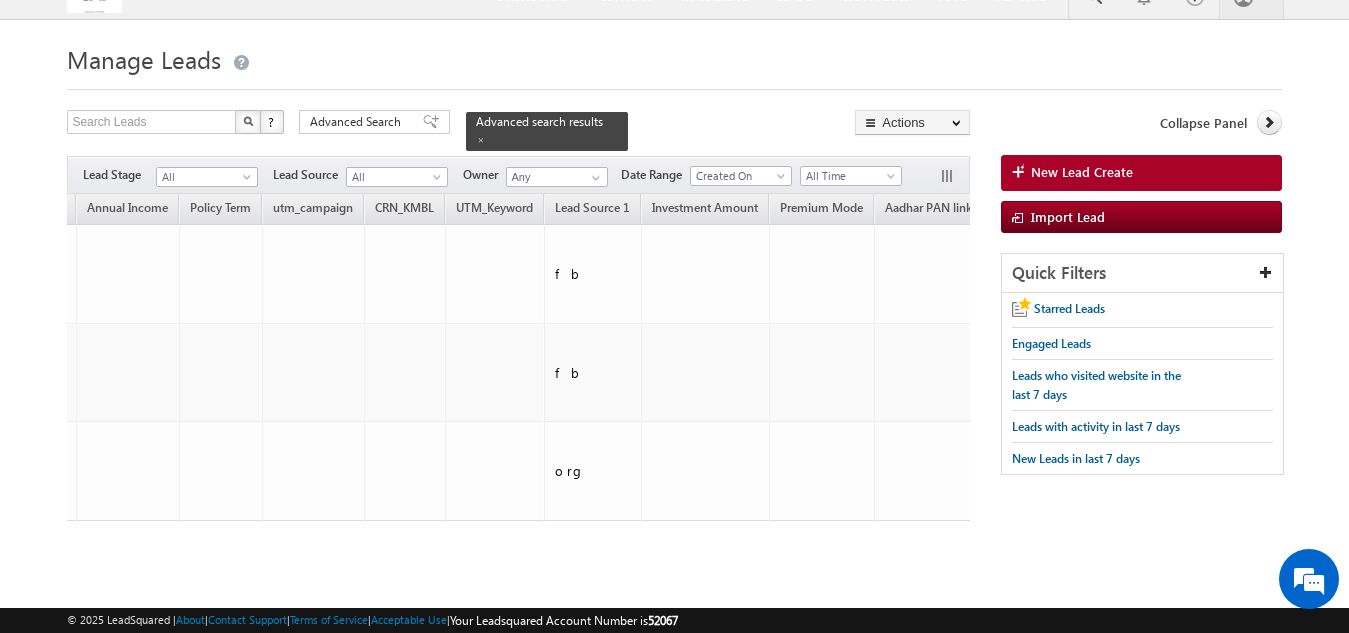 scroll, scrollTop: 0, scrollLeft: 0, axis: both 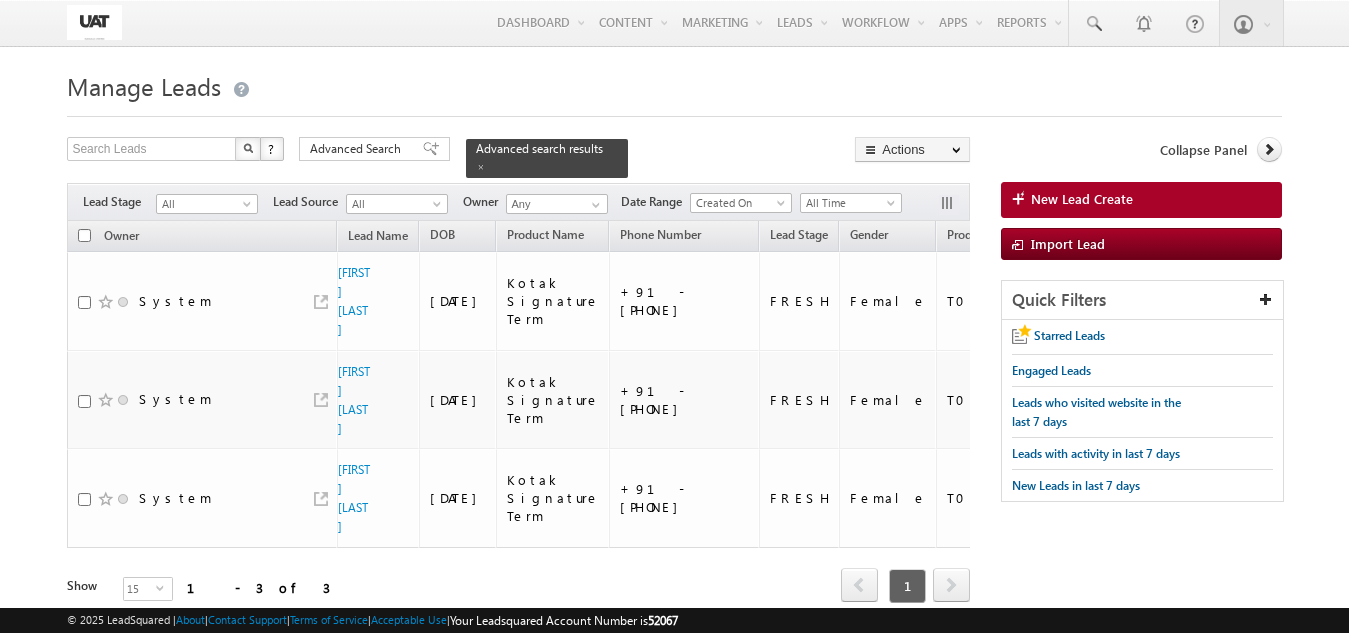 drag, startPoint x: 221, startPoint y: 563, endPoint x: 337, endPoint y: 567, distance: 116.06895 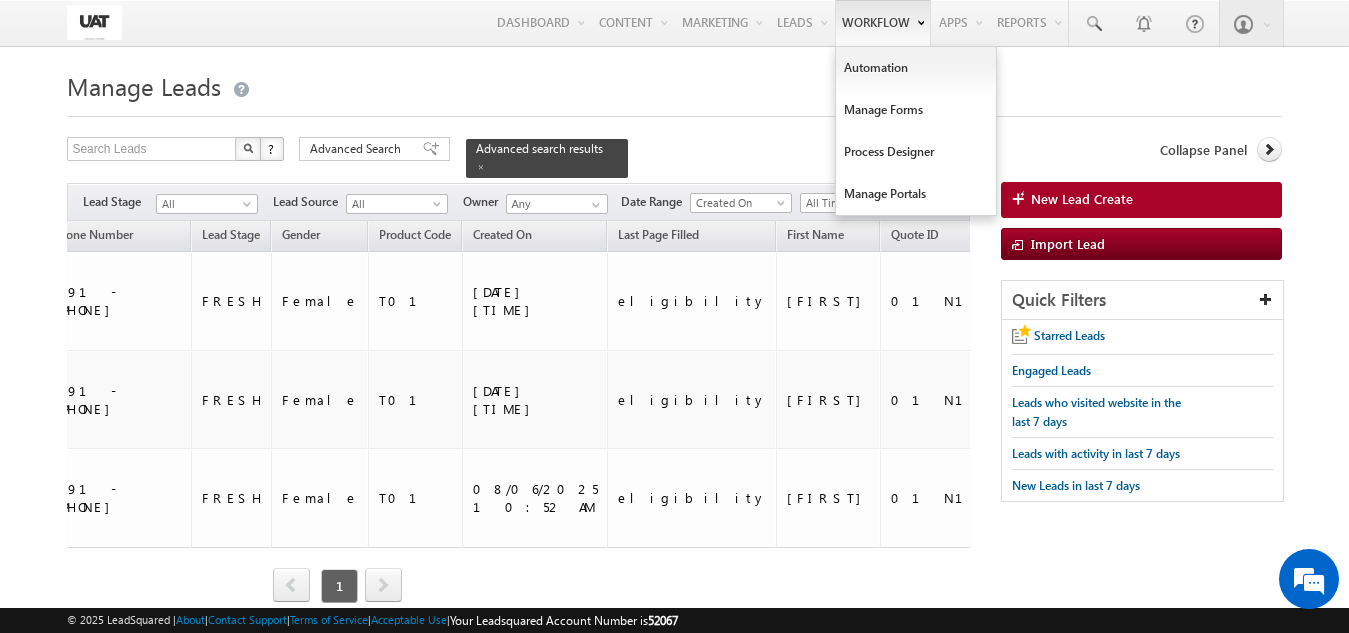 scroll, scrollTop: 0, scrollLeft: 0, axis: both 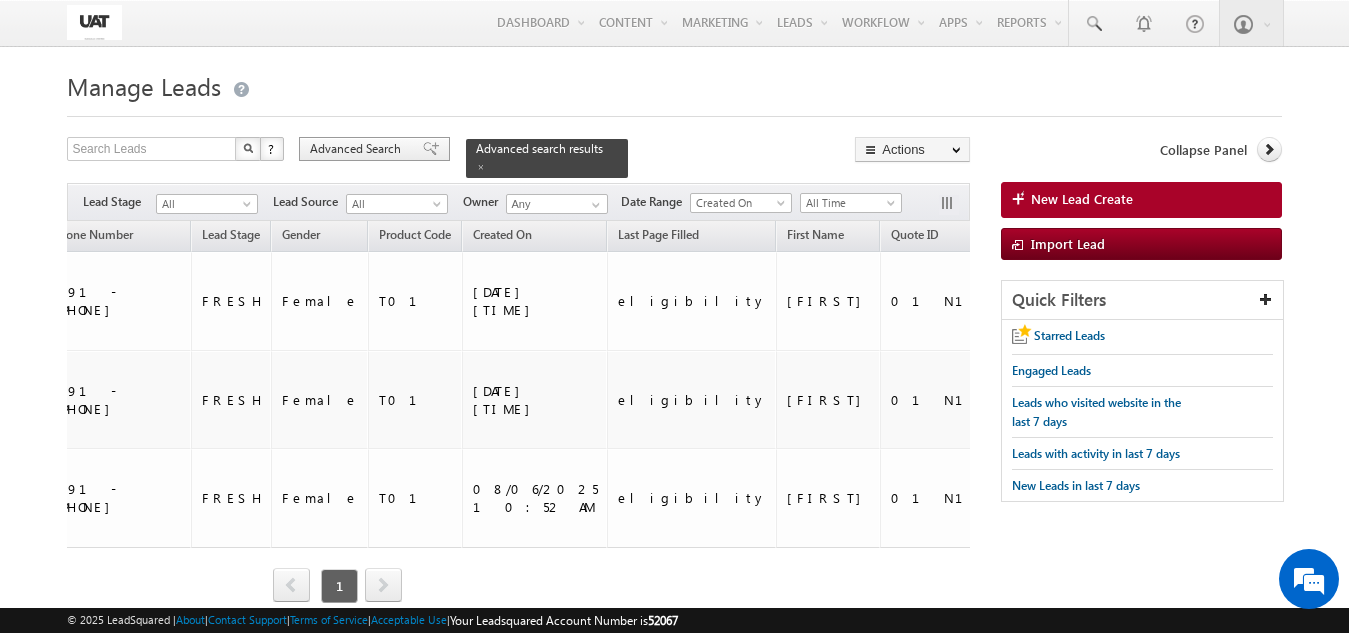 click on "Advanced Search" at bounding box center [358, 149] 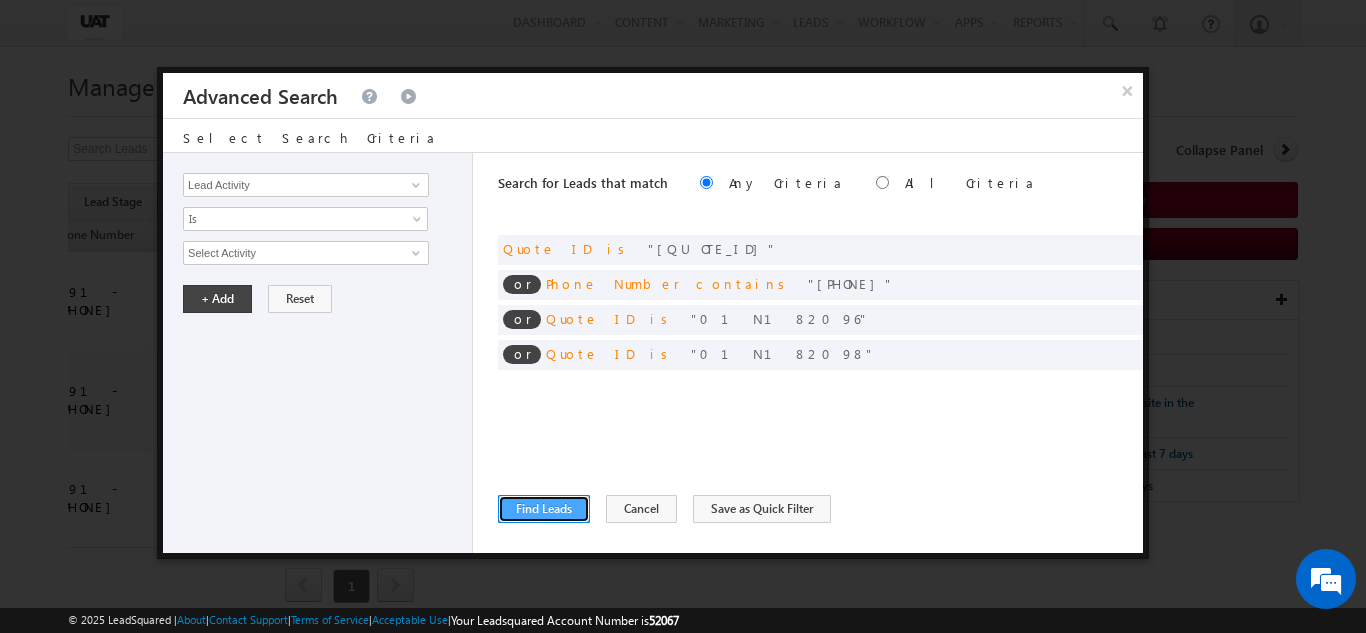 click on "Find Leads" at bounding box center [544, 509] 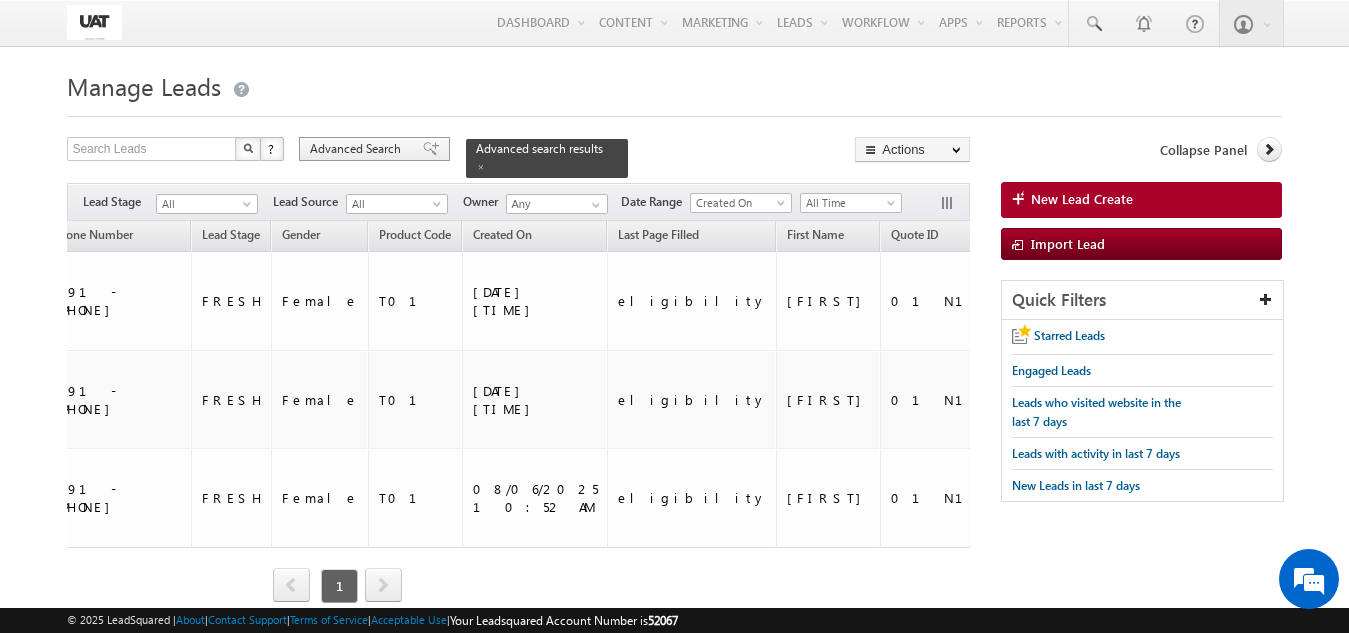 click on "Advanced Search" at bounding box center [374, 149] 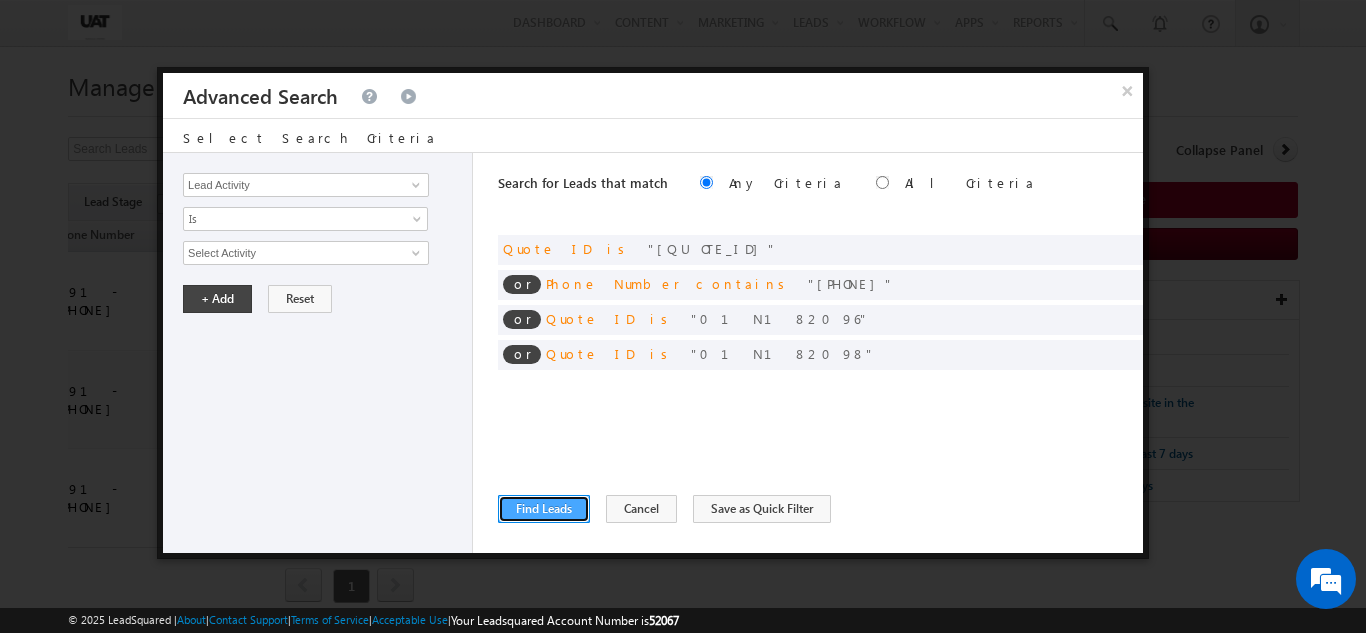 click on "Find Leads" at bounding box center [544, 509] 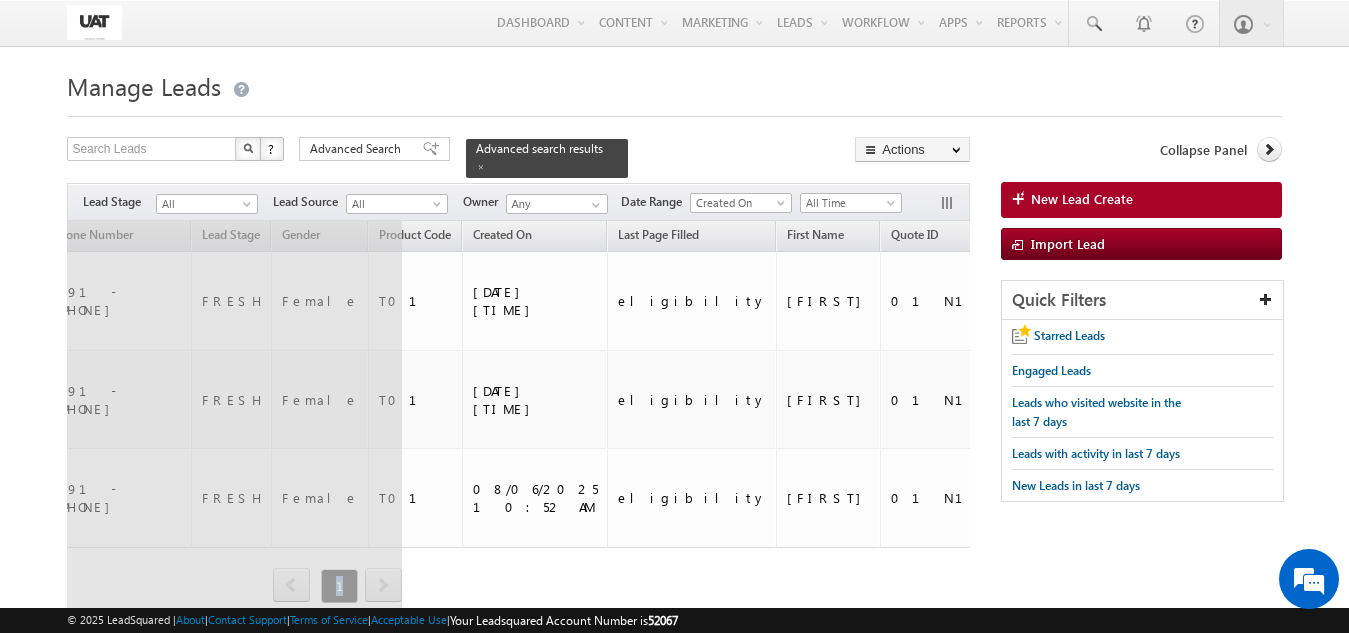 click on "Owner
Lead Name
DOB
Product Name
Phone Number" at bounding box center [518, 427] 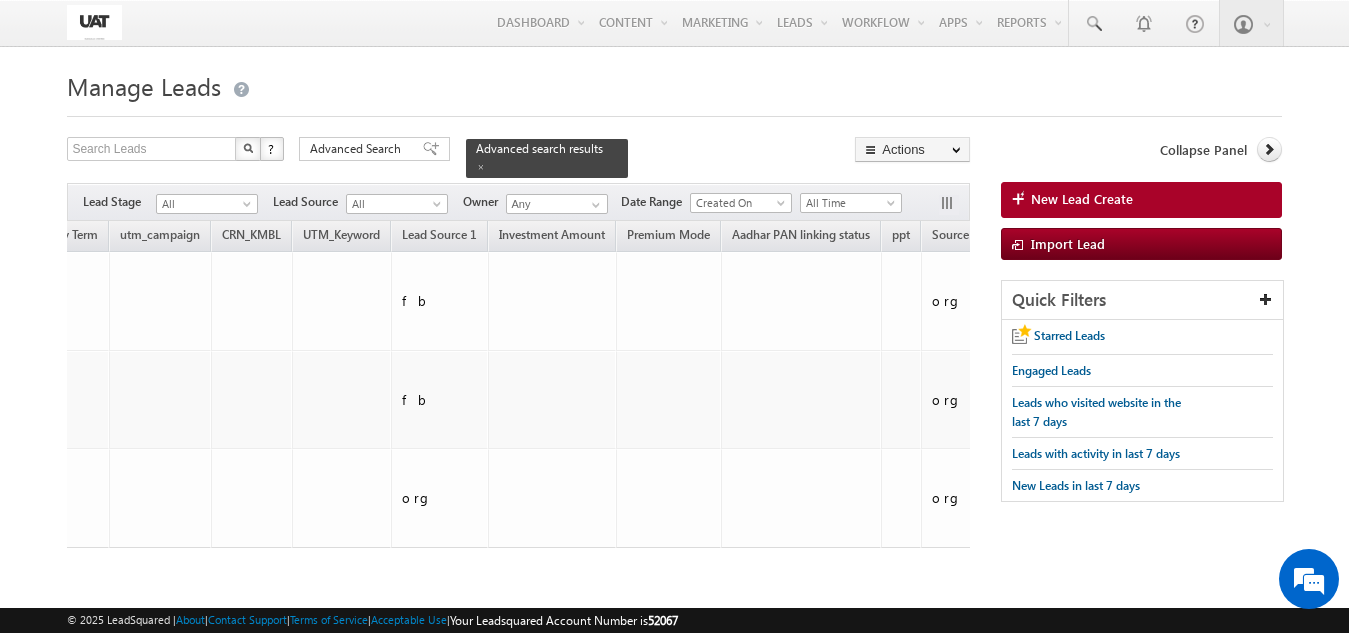scroll, scrollTop: 0, scrollLeft: 0, axis: both 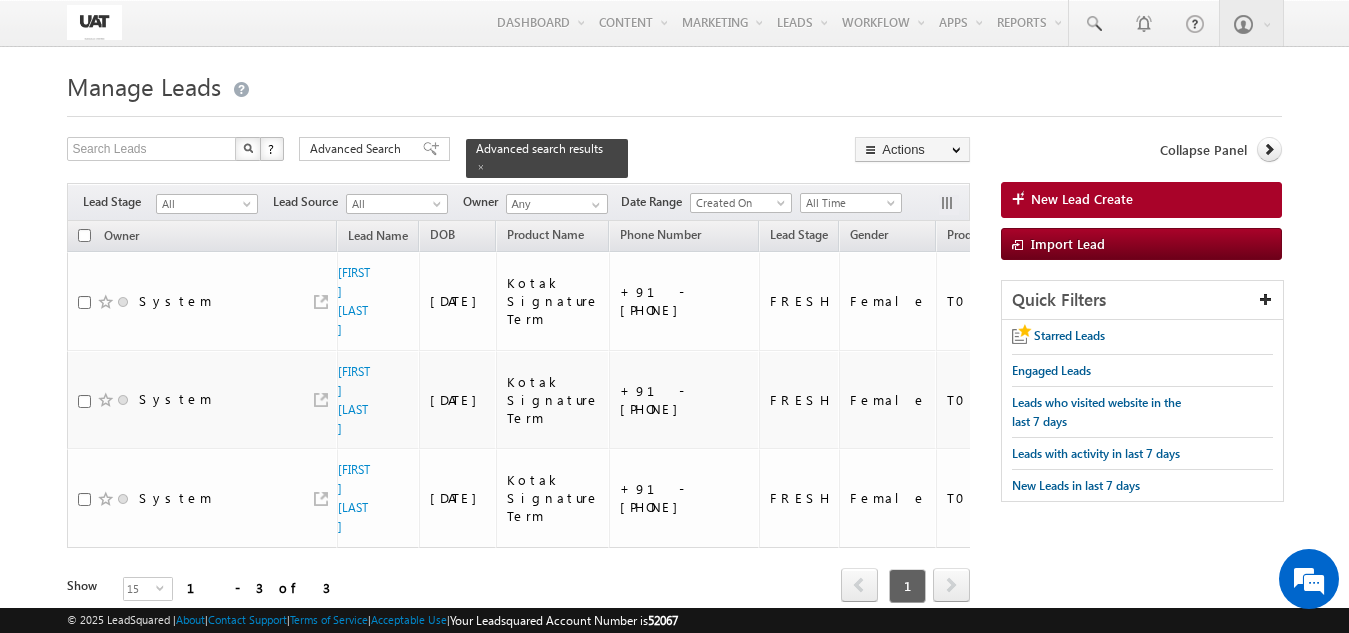 click on "Show
15 select 15" at bounding box center (180, 591) 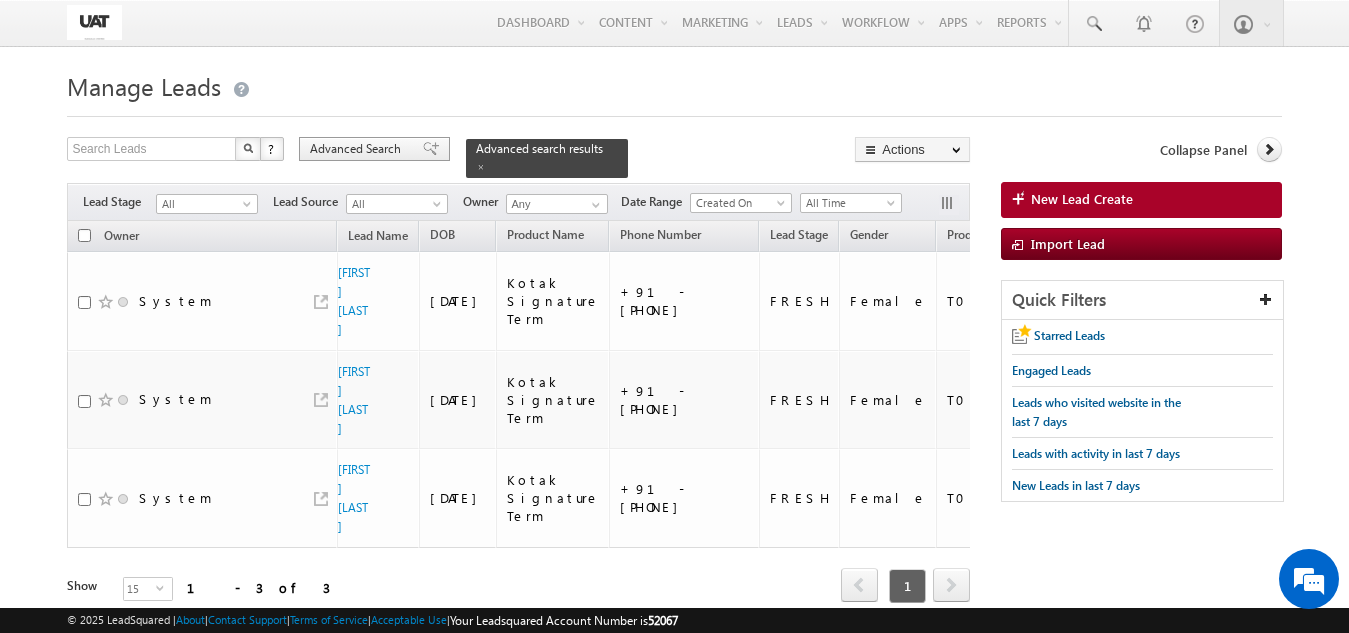 click on "Advanced Search" at bounding box center [358, 149] 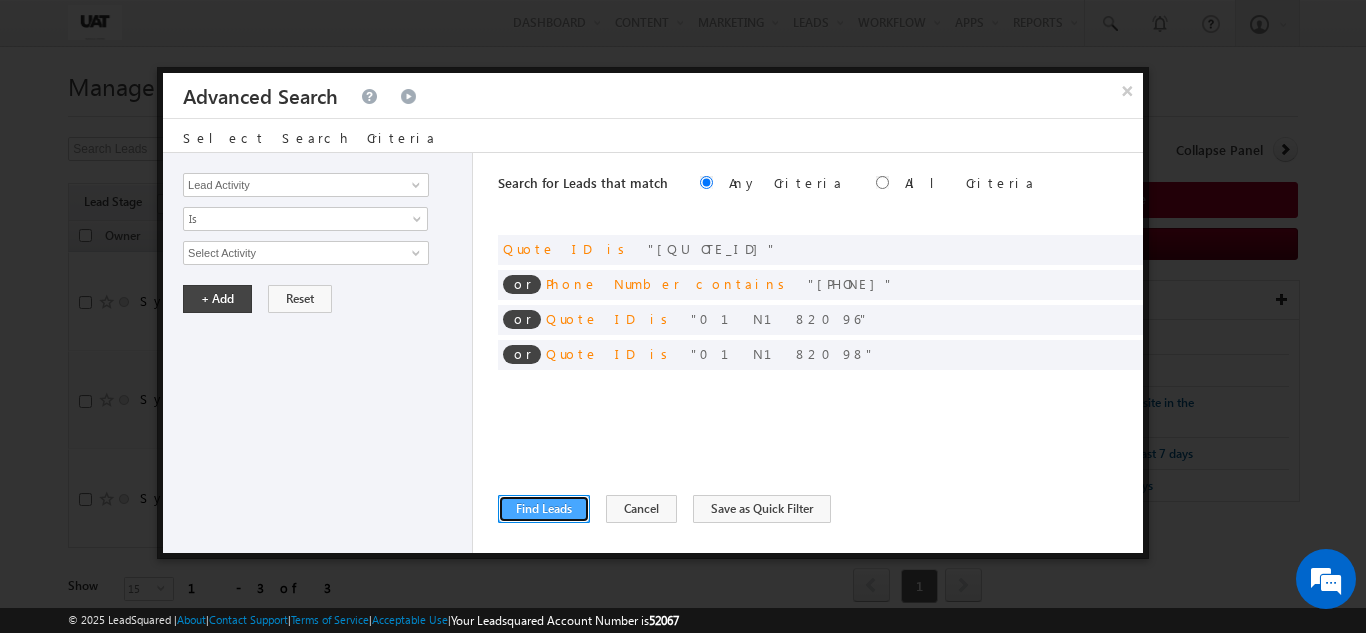 click on "Find Leads" at bounding box center [544, 509] 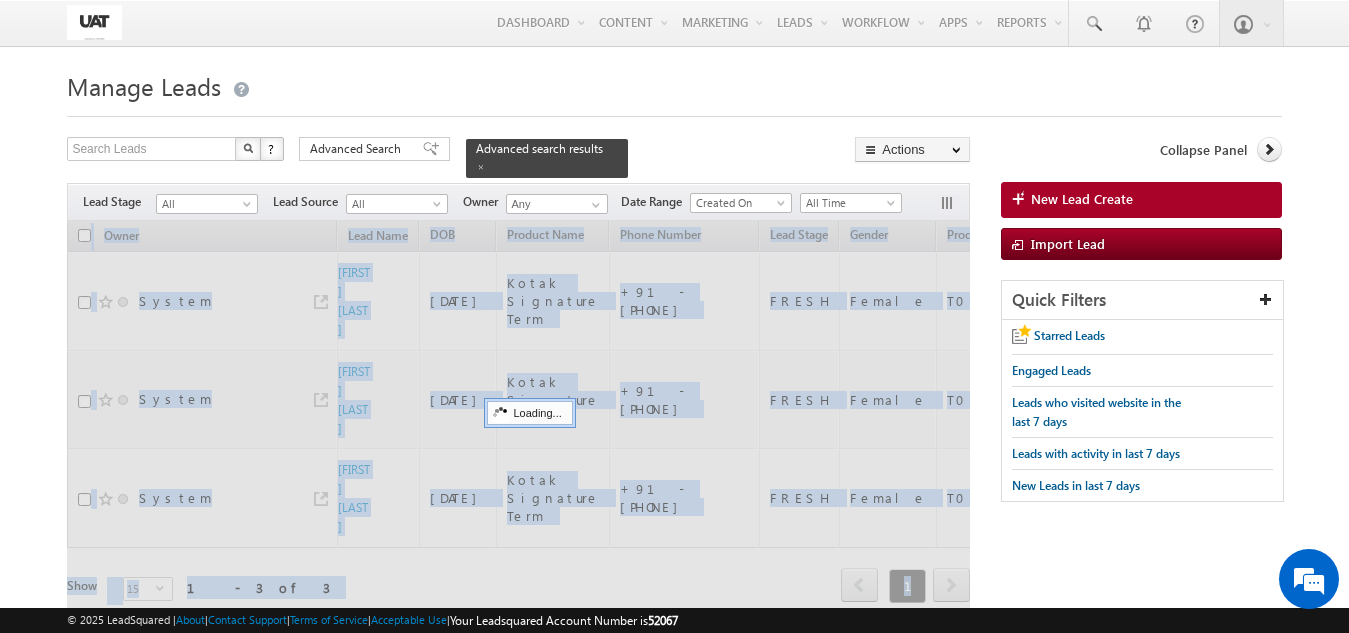 click at bounding box center [518, 427] 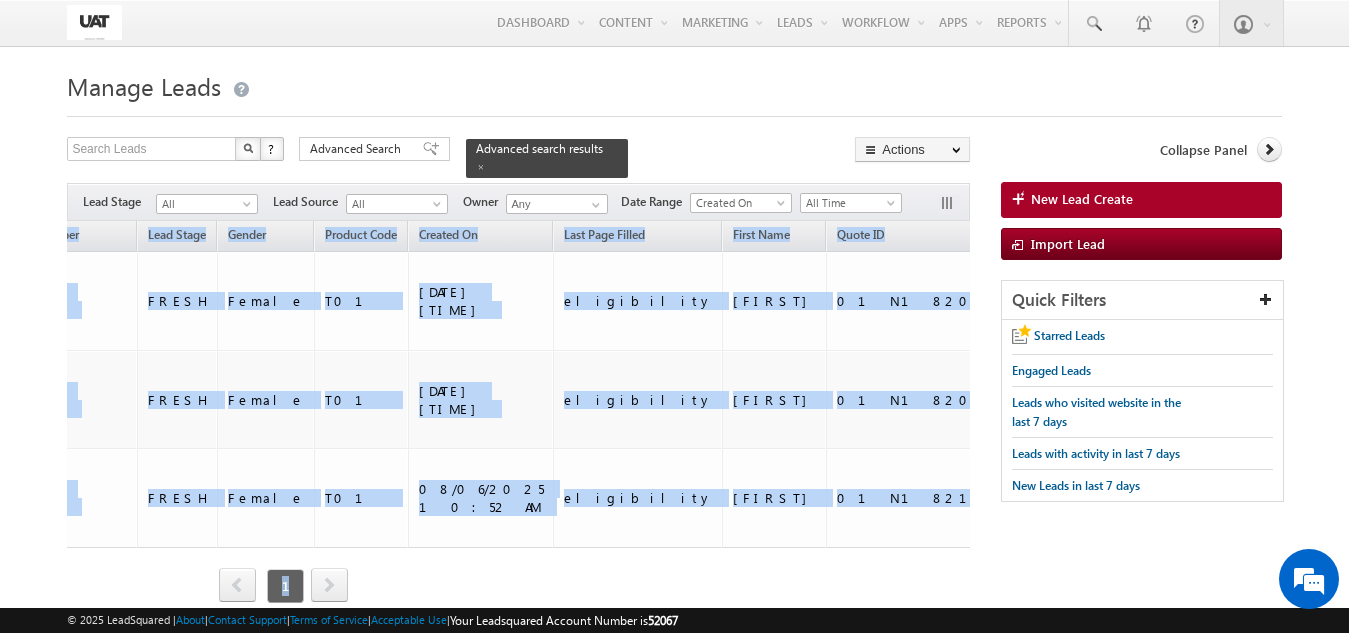 scroll, scrollTop: 0, scrollLeft: 600, axis: horizontal 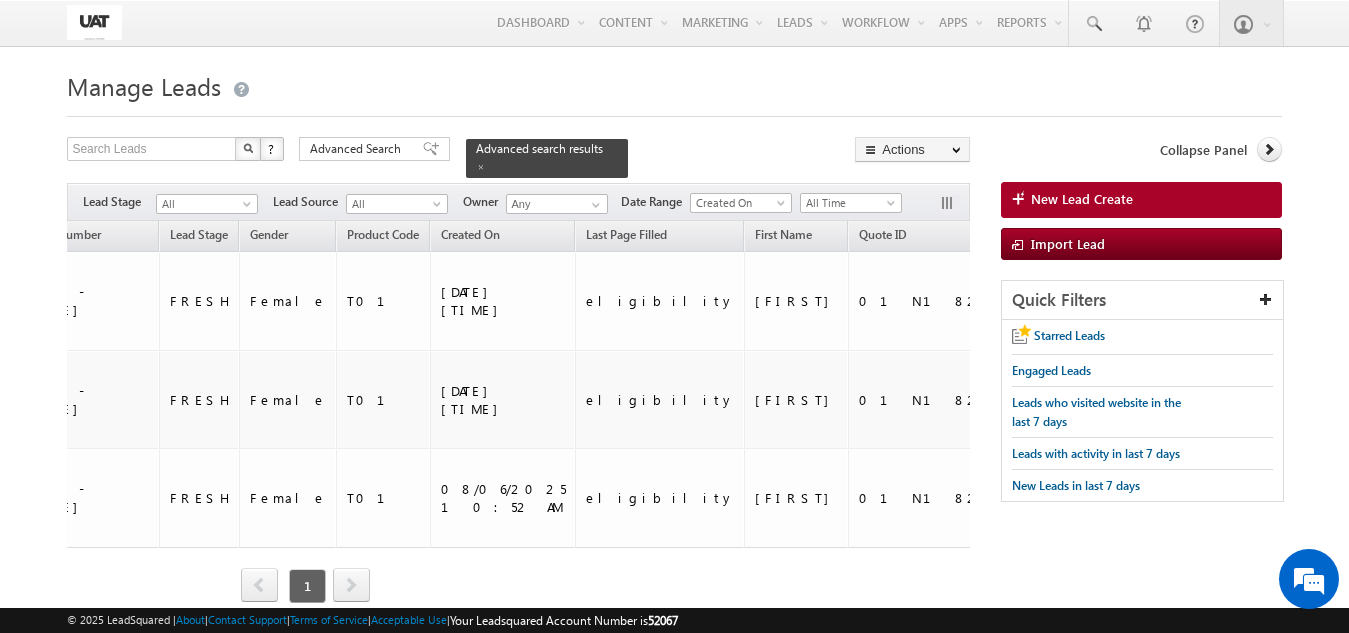 click on "Owner
Lead Name
DOB
Product Name
Phone Number" at bounding box center (518, 427) 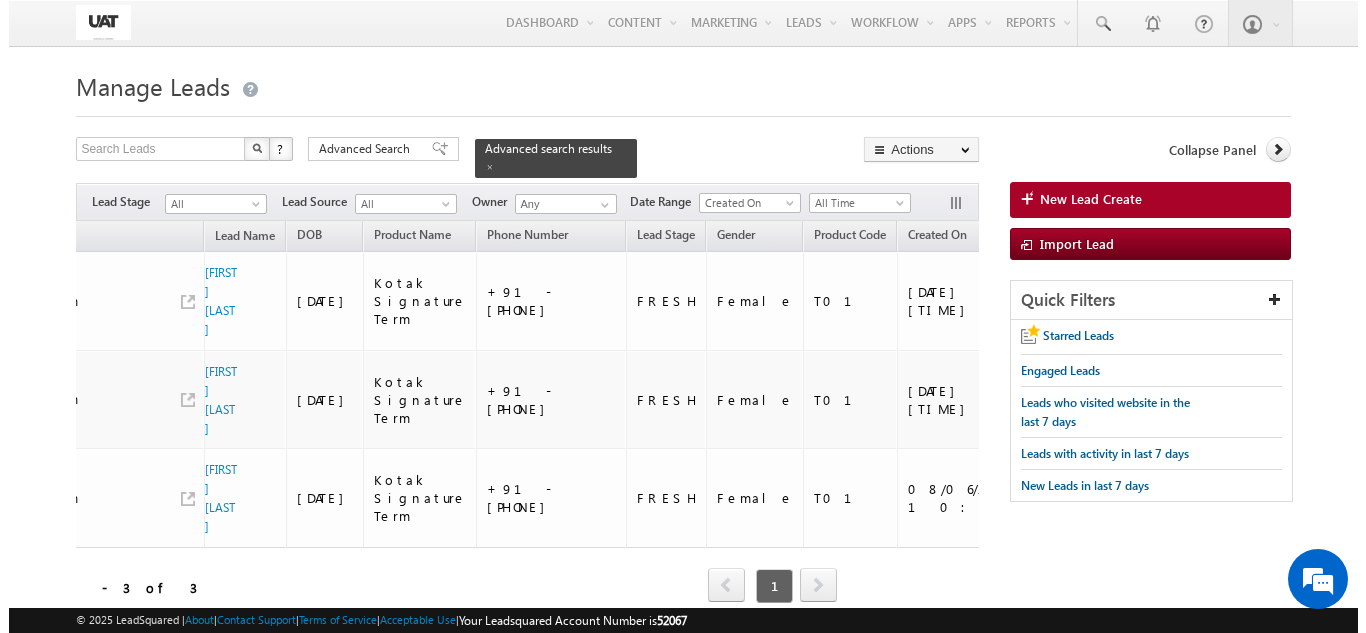scroll, scrollTop: 0, scrollLeft: 136, axis: horizontal 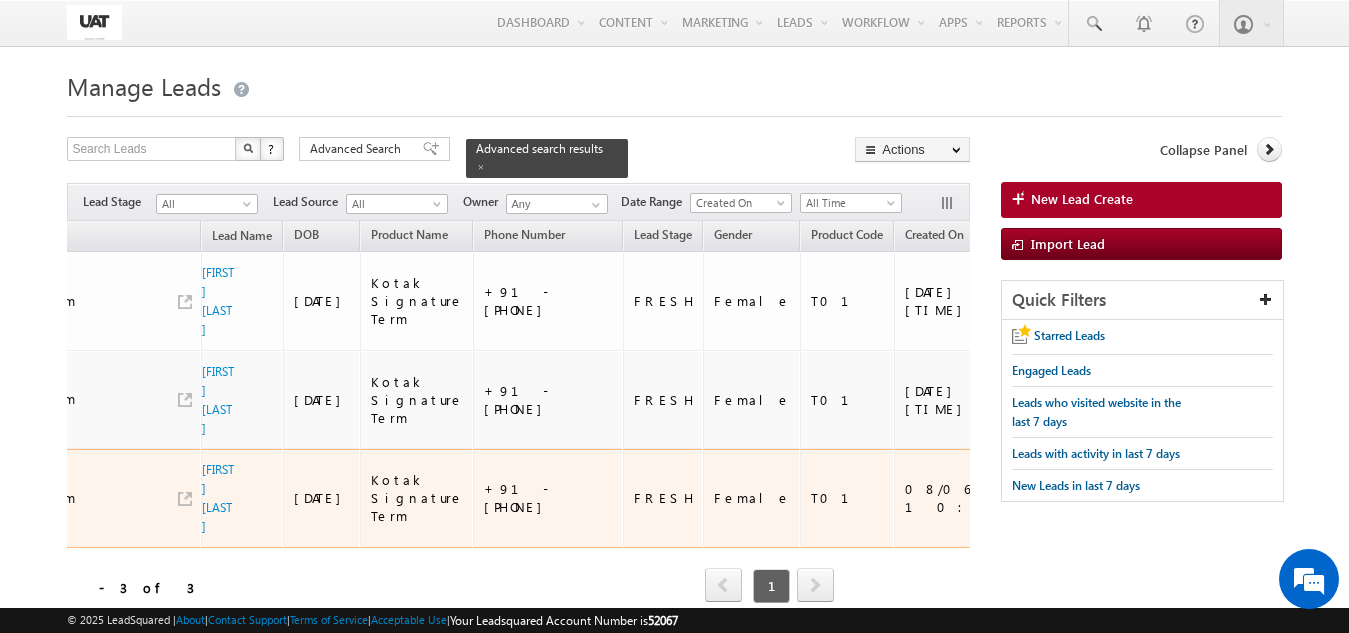 drag, startPoint x: 590, startPoint y: 447, endPoint x: 511, endPoint y: 434, distance: 80.06248 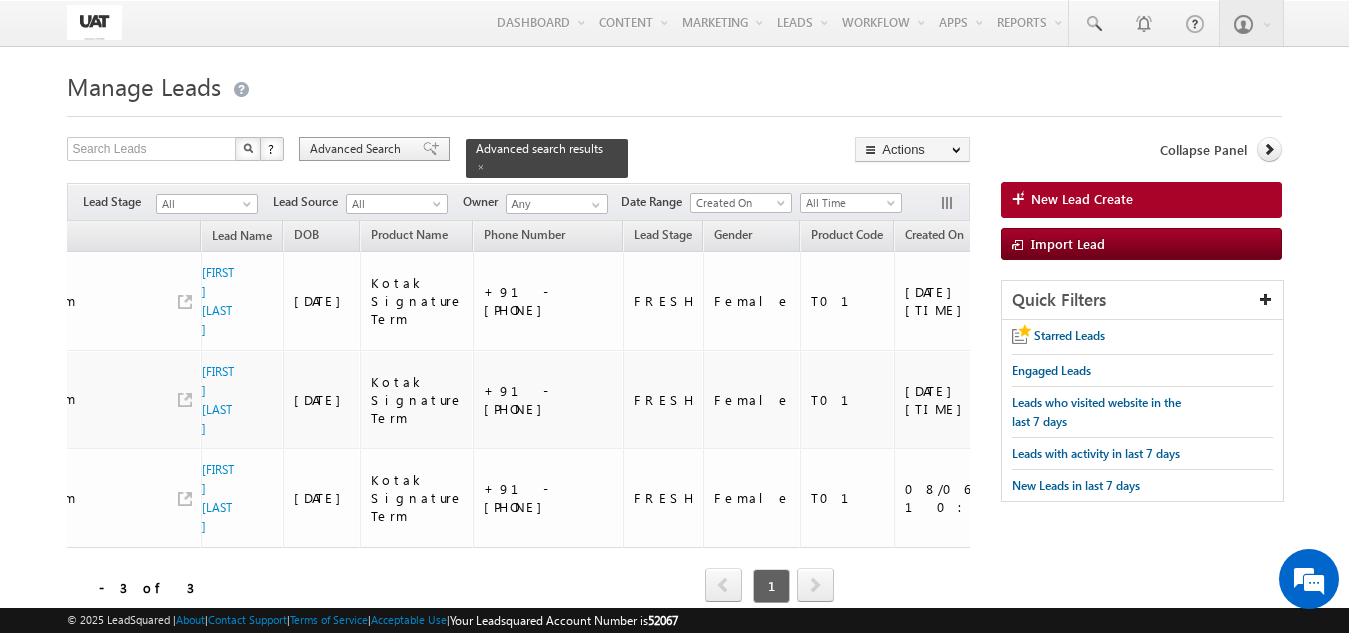 click on "Advanced Search" at bounding box center [358, 149] 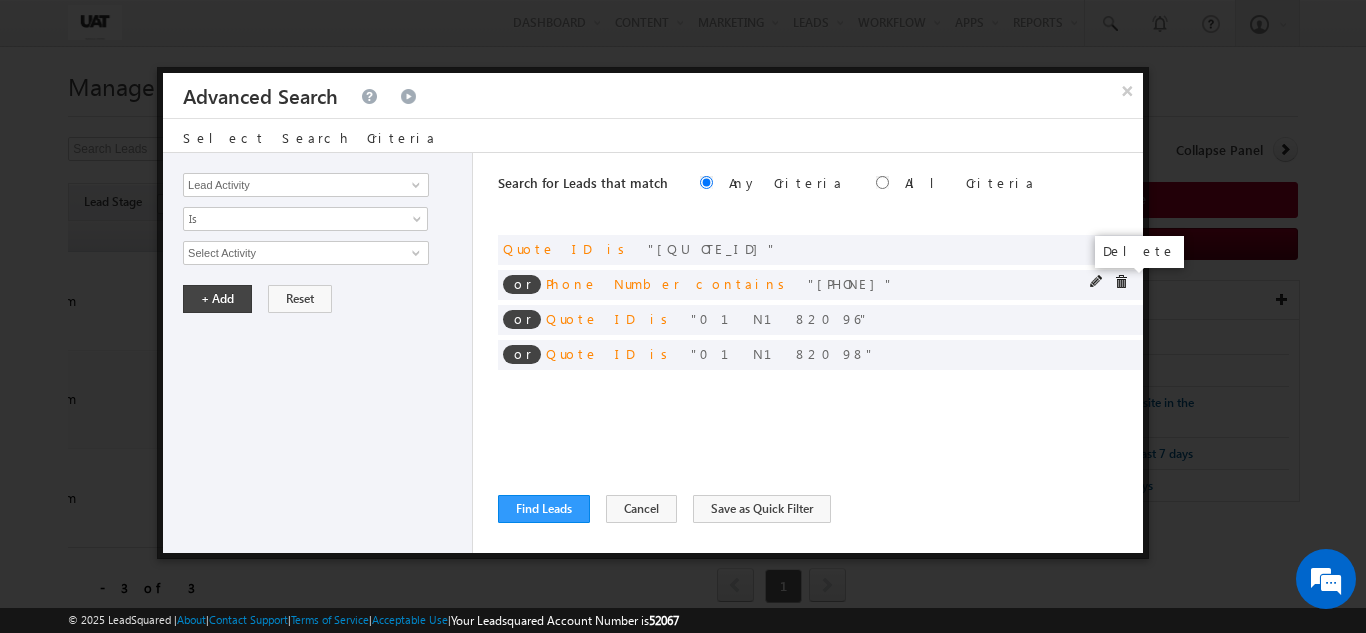 click at bounding box center [1121, 282] 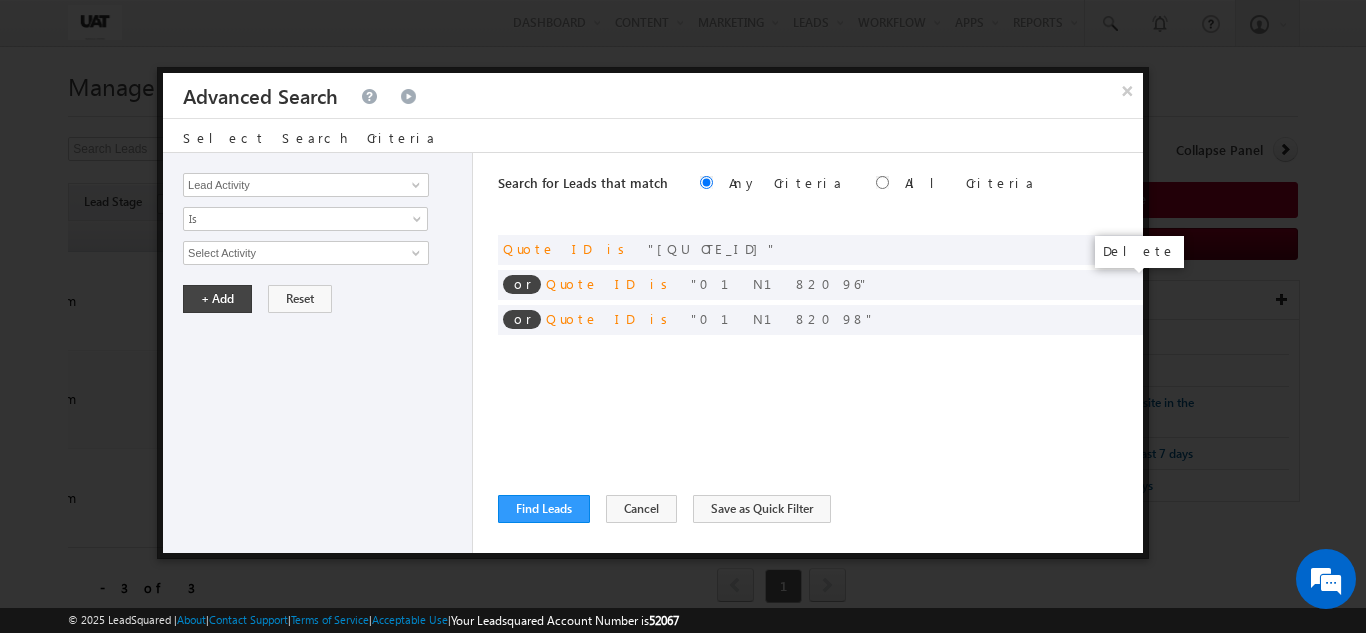 click at bounding box center [0, 0] 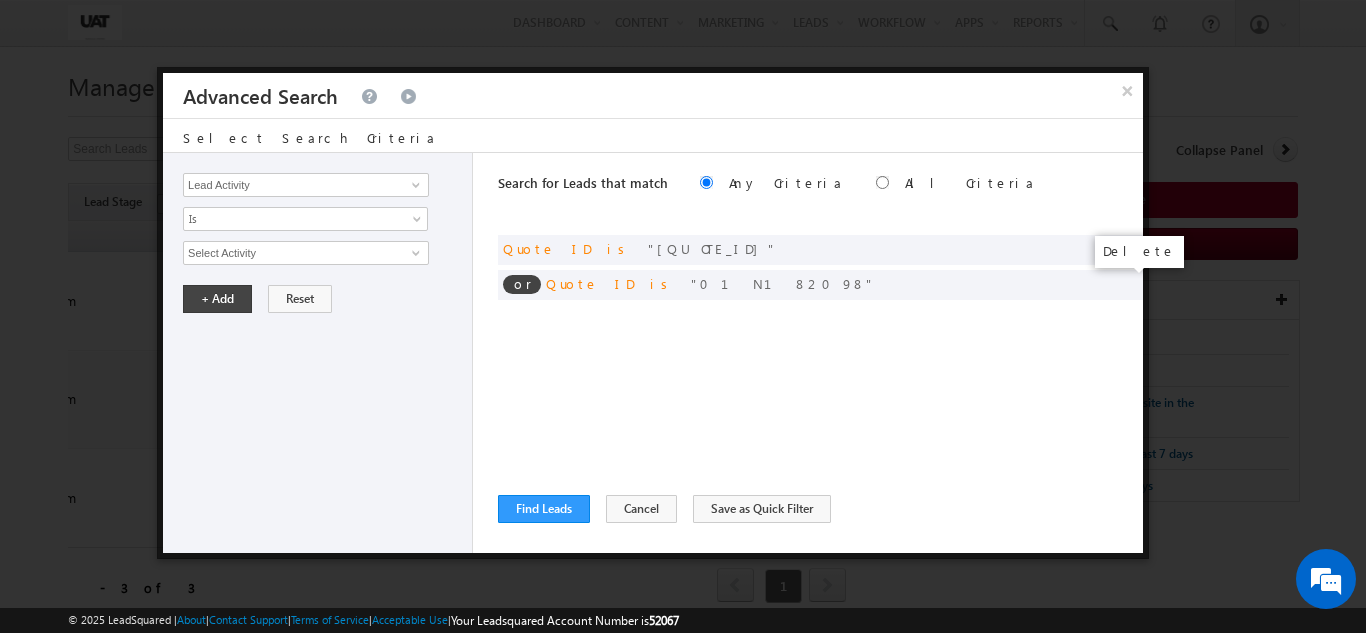click at bounding box center (0, 0) 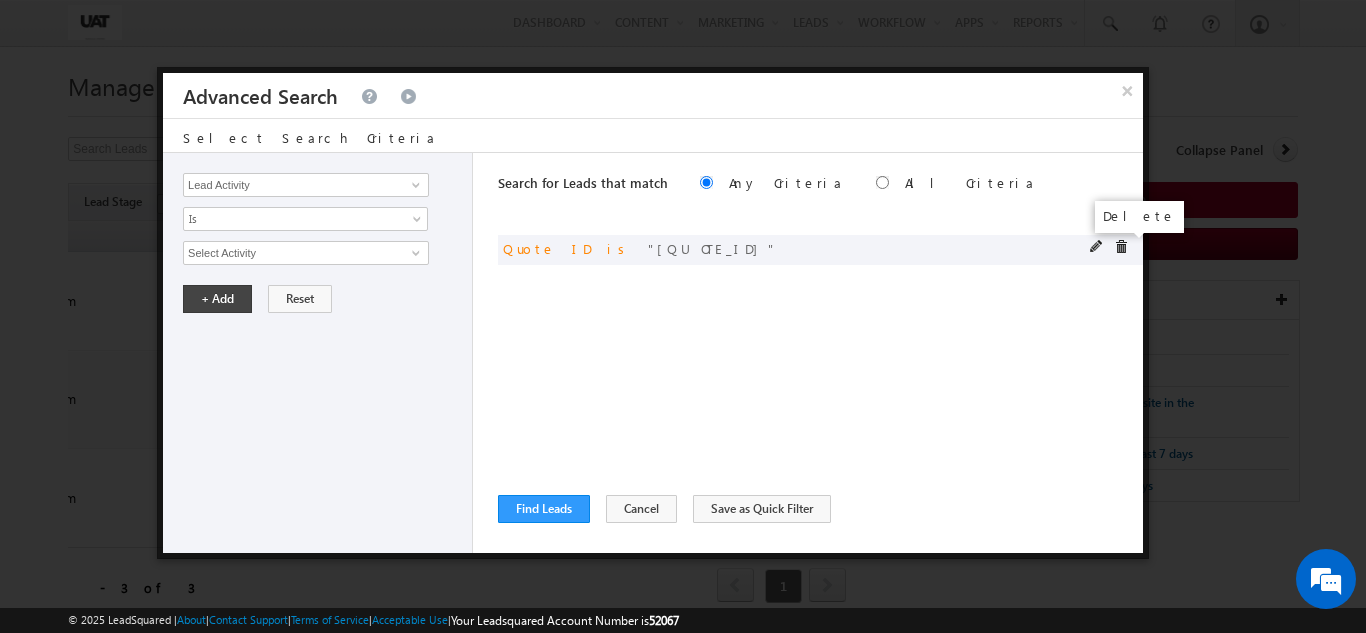 click at bounding box center [1121, 247] 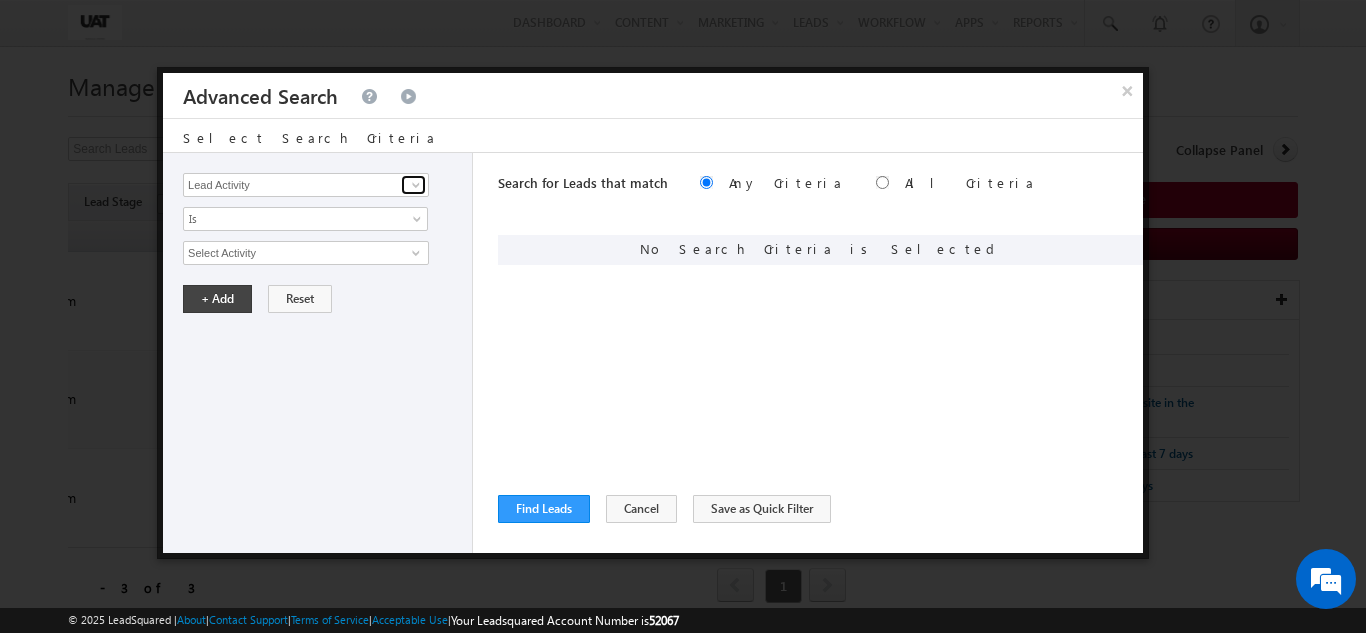 click at bounding box center [416, 185] 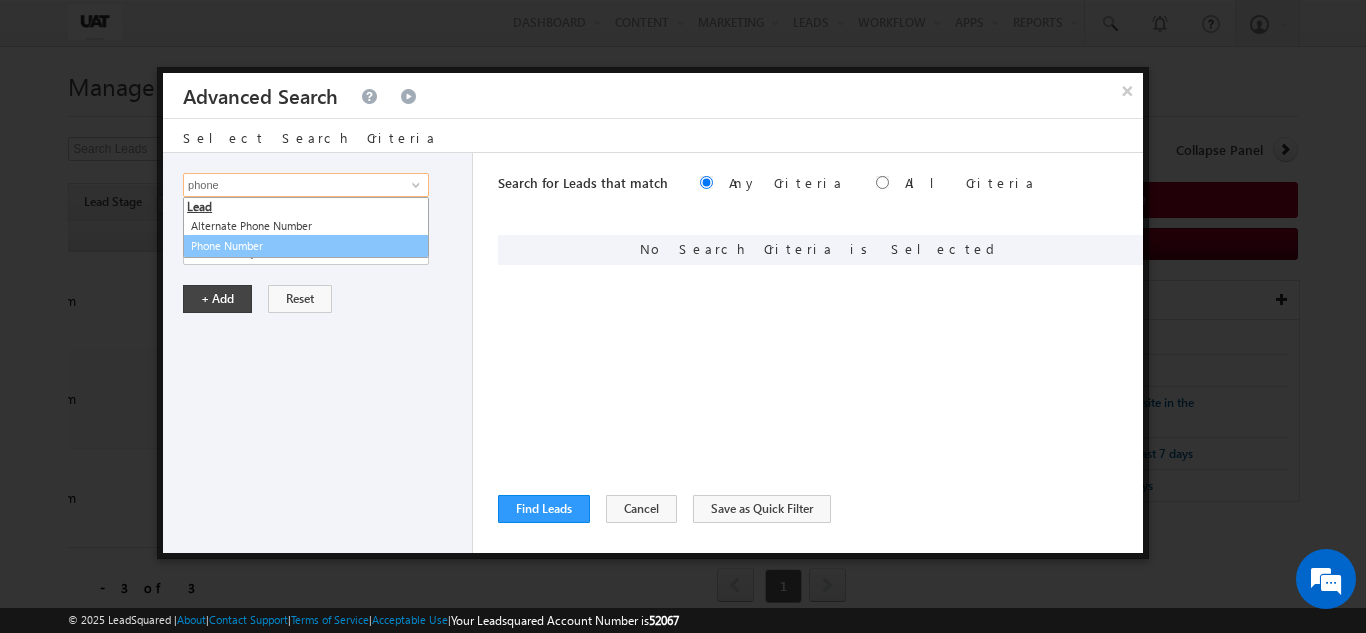 click on "Phone Number" at bounding box center (306, 246) 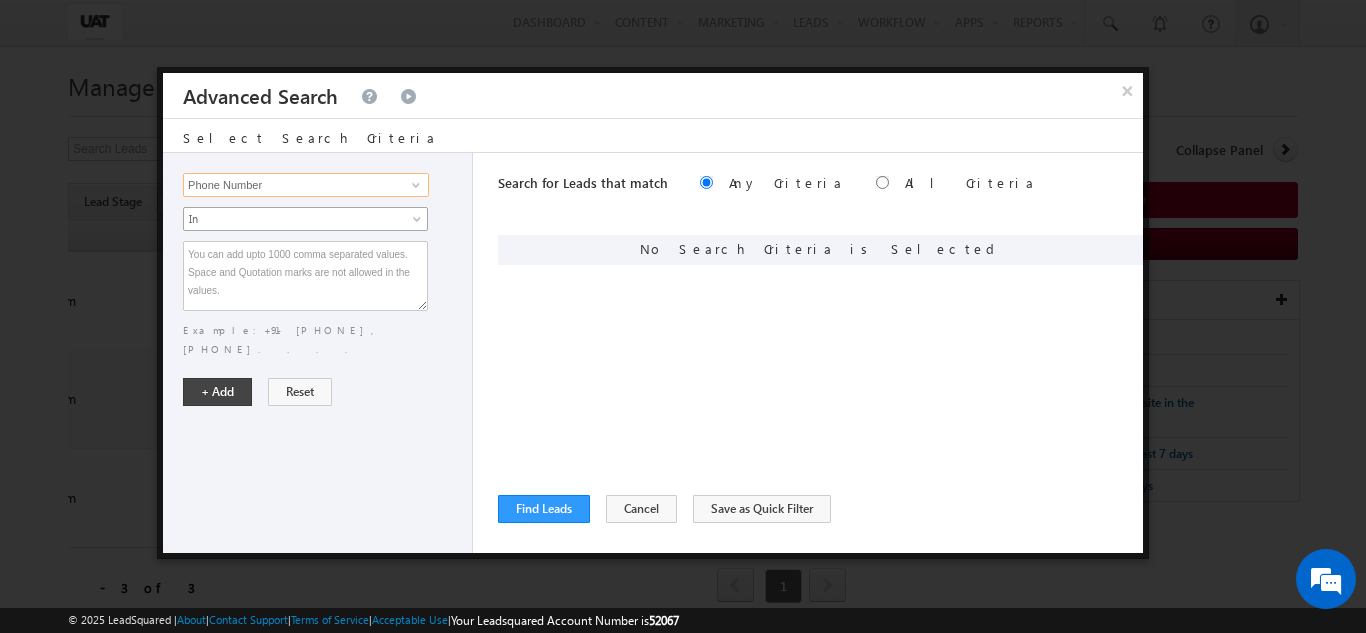type on "Phone Number" 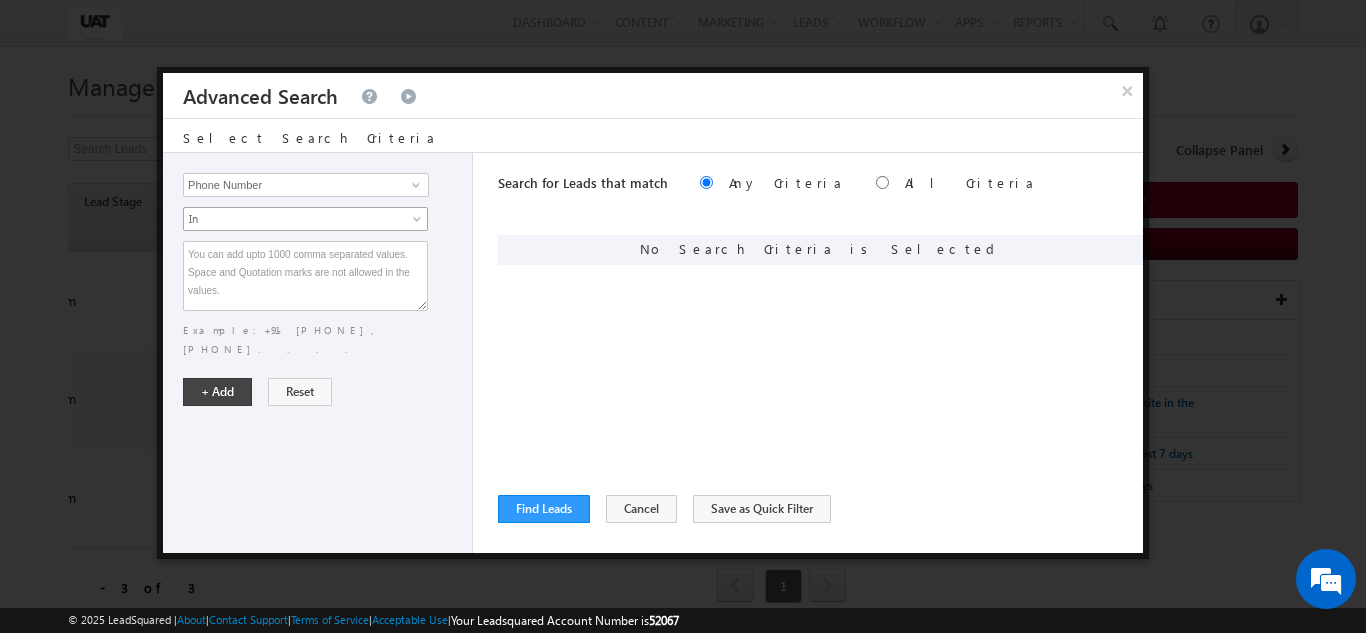 click on "In" at bounding box center [292, 219] 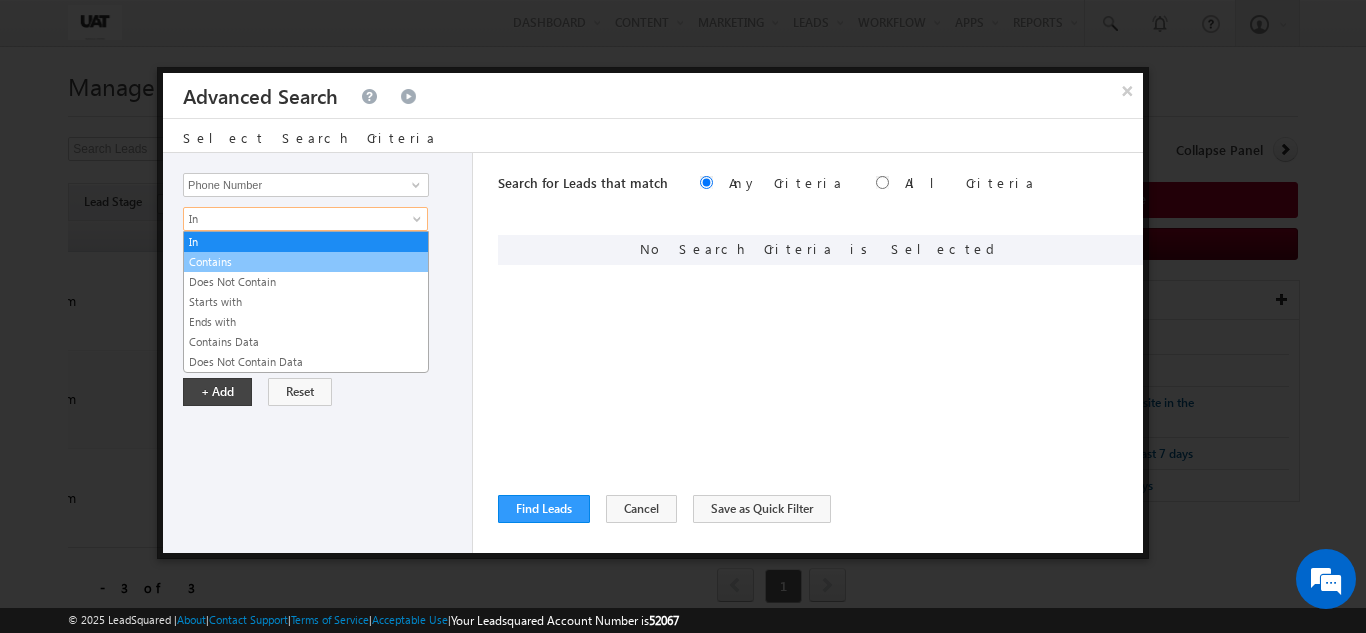 click on "Contains" at bounding box center [306, 262] 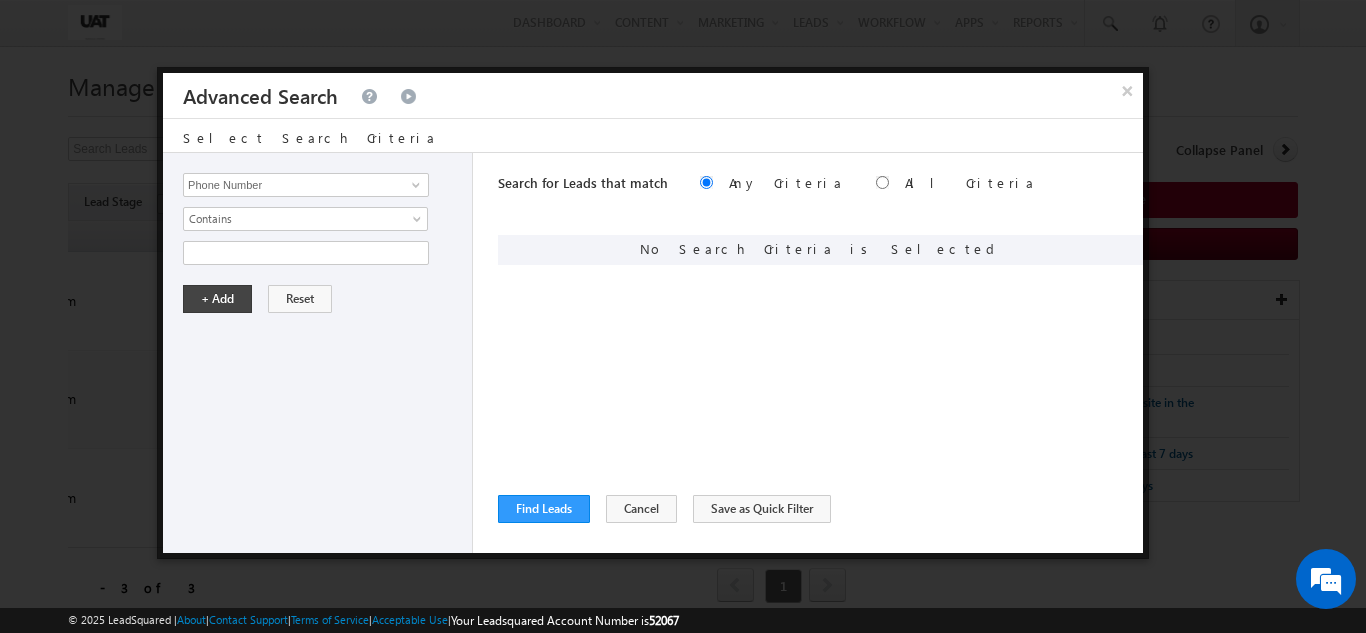 click at bounding box center (306, 253) 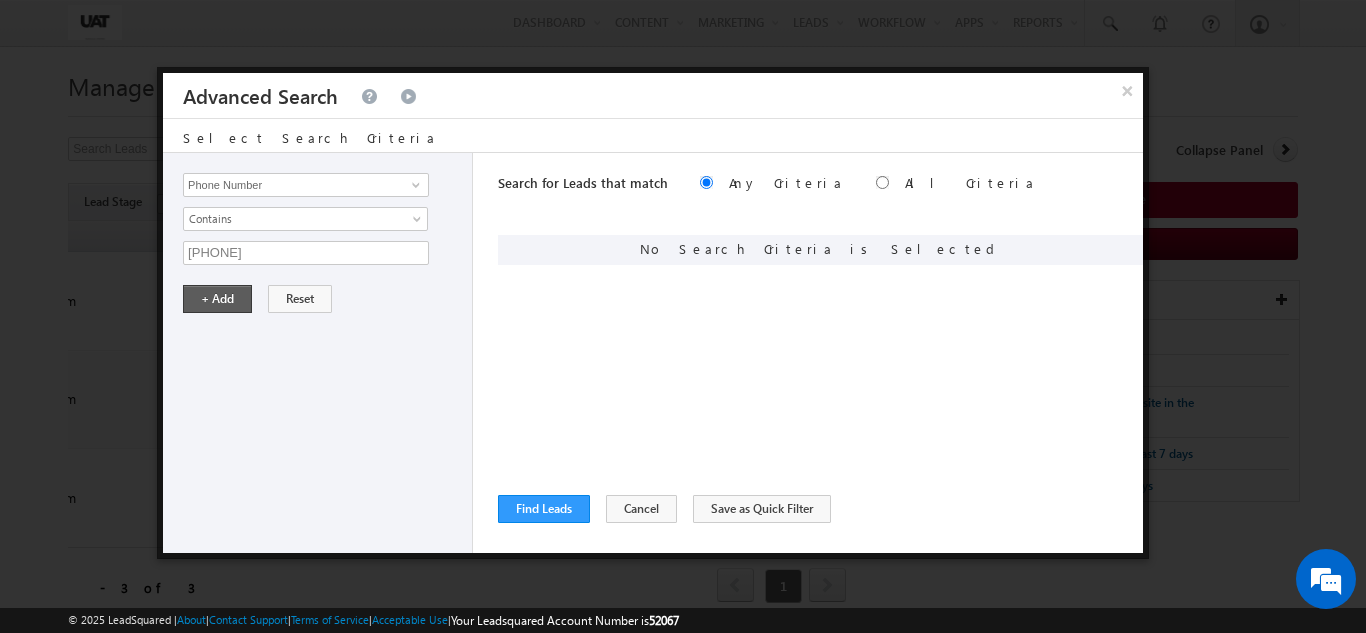 type on "[PHONE]" 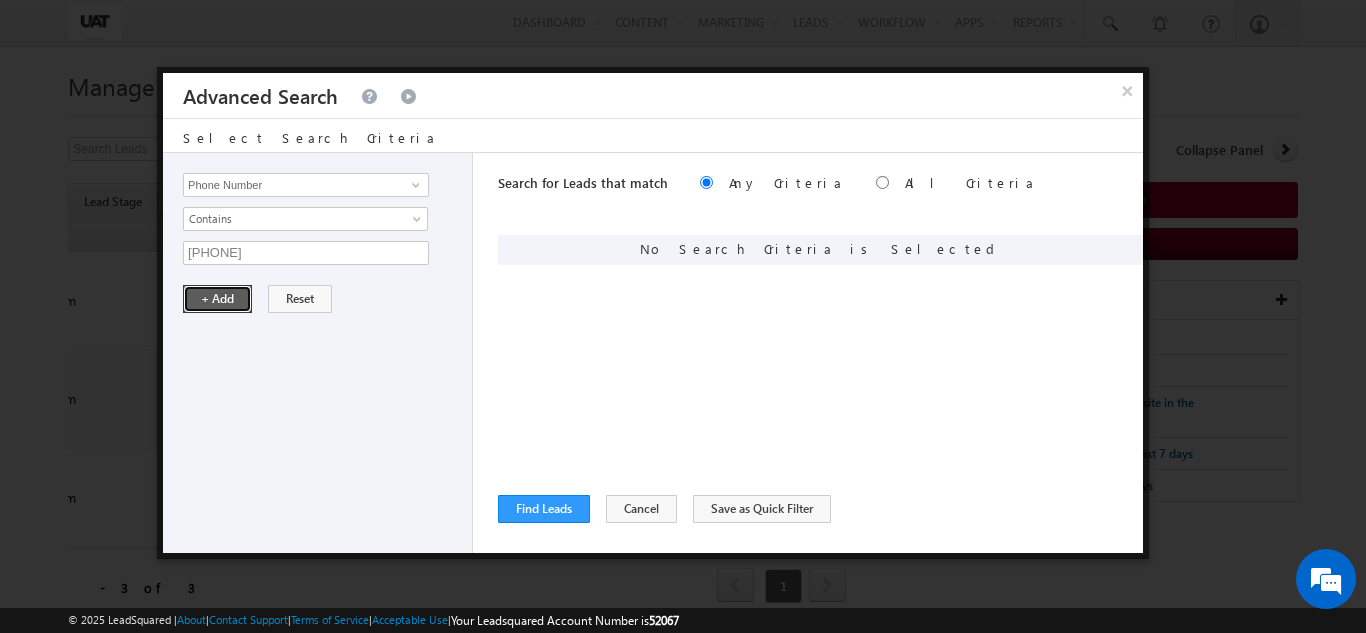 click on "+ Add" at bounding box center (217, 299) 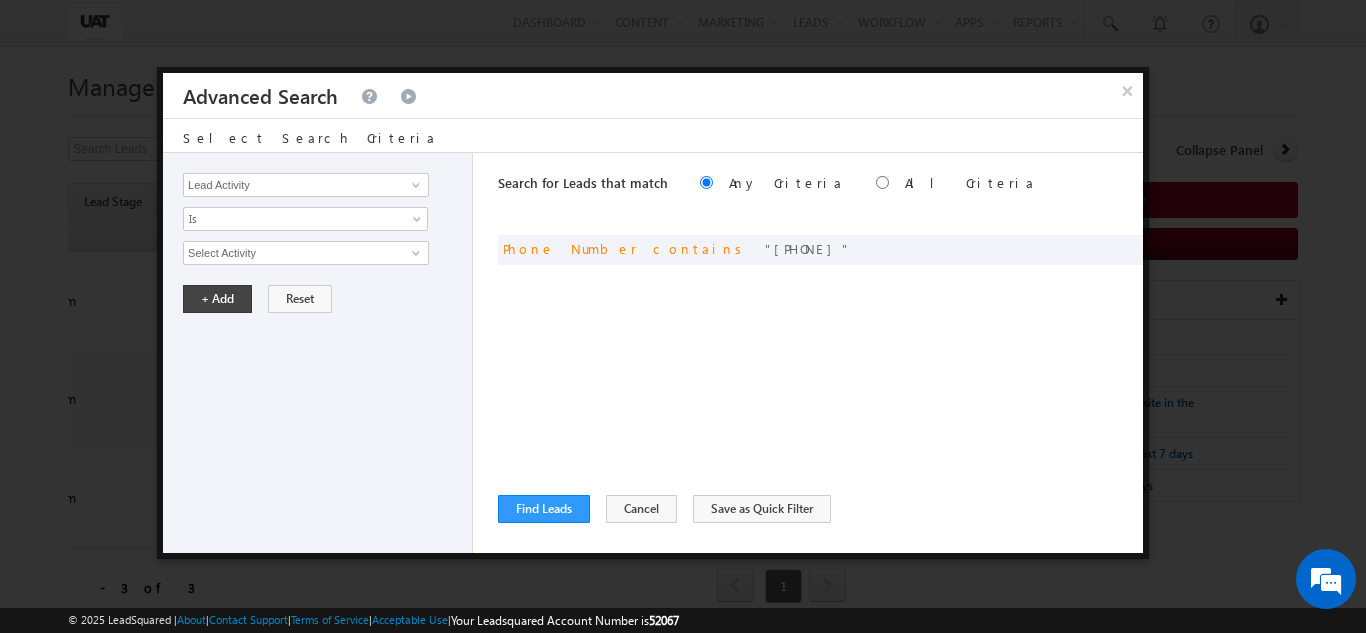 click on "Find Leads
ReLoad
Cancel
Save as Quick Filter
{"GrpConOp":"And","Conditions":[{"Type":"Lead","ConOp":"or","RowCondition":[{"SubConOp":"And","LSO":"mx_Quote_ID","LSO_Type":"String","Operator":"eq","RSO":"01N182098","RSO_IsMailMerged":false},{"RSO":""},{"RSO":""}]},{"Type":"Lead","ConOp":"or","RowCondition":[{"SubConOp":"And","LSO":"mx_Quote_ID","LSO_Type":"String","Operator":"eq","RSO":"01N182096","RSO_IsMailMerged":false},{"RSO":""},{"RSO":""}]},{"Type":"Lead","ConOp":"or","RowCondition":[{"SubConOp":"And","LSO":"Phone","LSO_Type":"Phone","Operator":"lik","RSO":"[PHONE]","RSO_IsMailMerged":false},{"RSO":""},{"RSO":""}]},{"Type":"Lead","ConOp":"or","RowCondition":[{"SubConOp":"And","LSO":"mx_Quote_ID","LSO_Type":"String","Operator":"eq","RSO":"01N182111","RSO_IsMailMerged":false},{"RSO":""},{"RSO":""}]}],"QueryTimeZone":"India Standard Time"}" at bounding box center (820, 509) 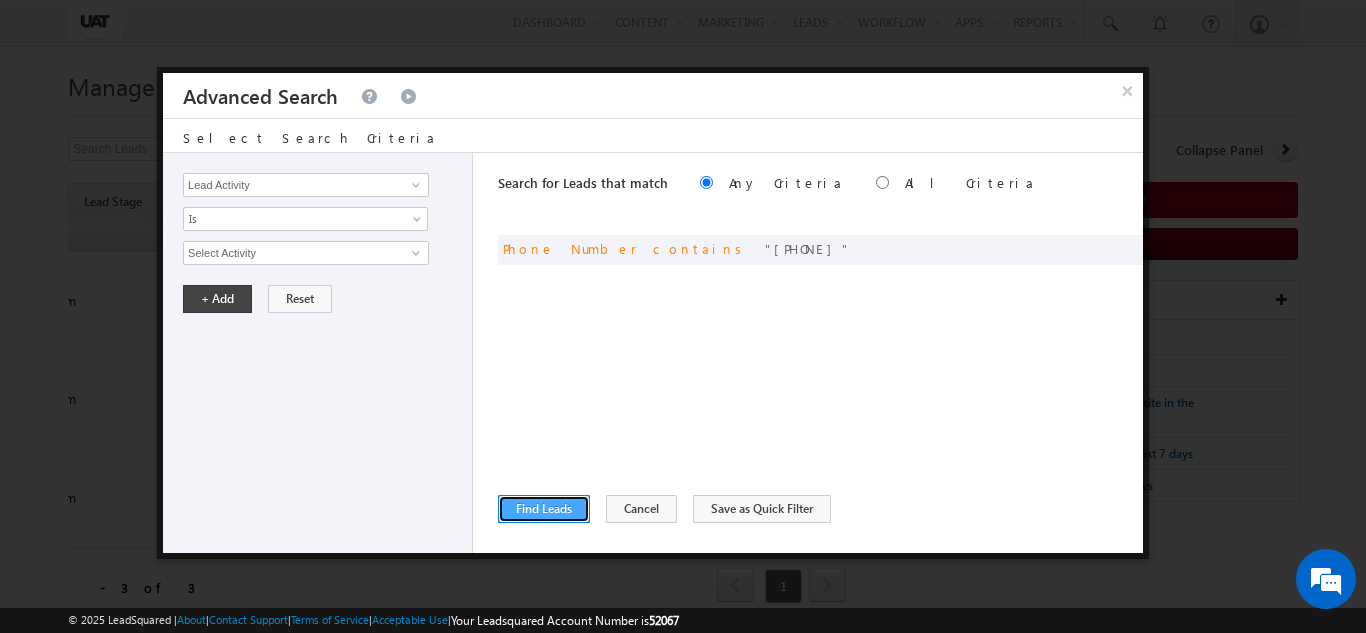 click on "Find Leads" at bounding box center [544, 509] 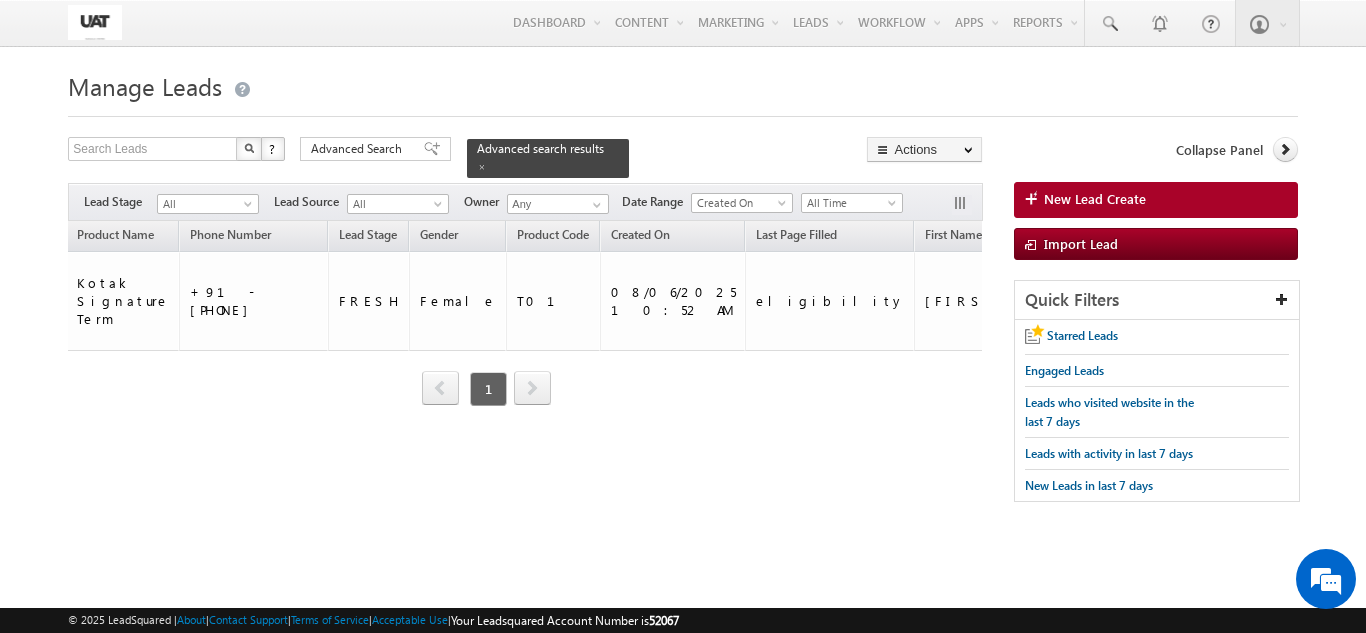 scroll, scrollTop: 0, scrollLeft: 398, axis: horizontal 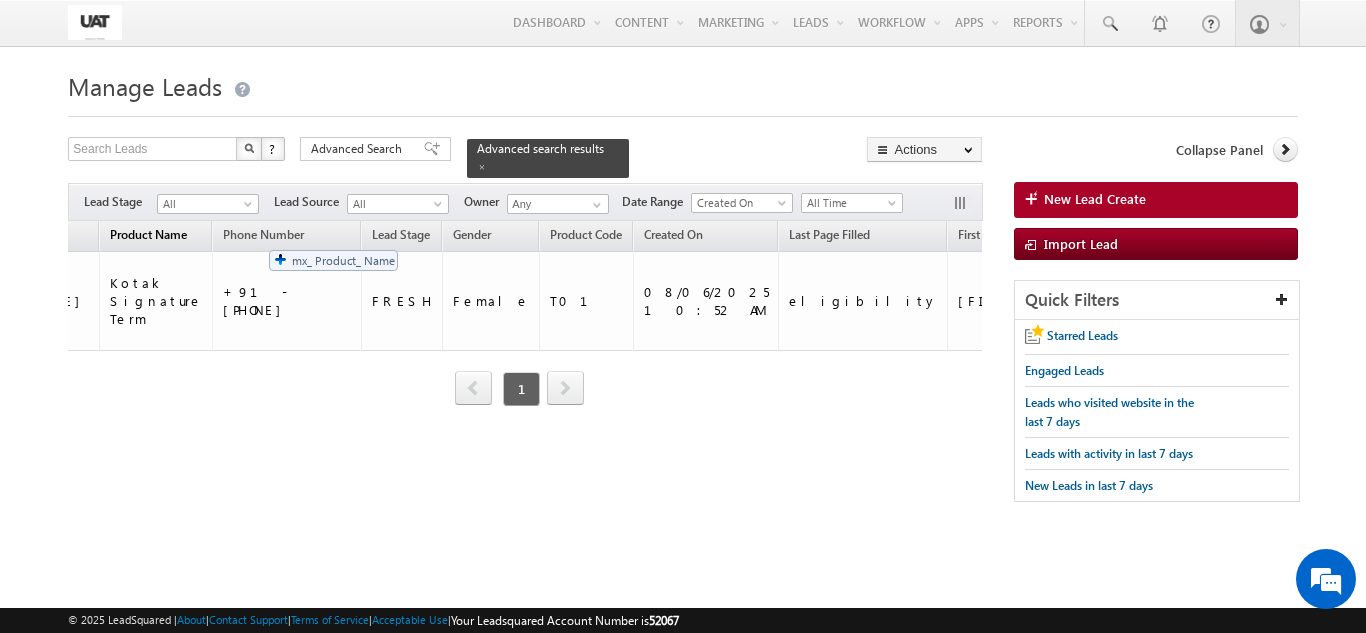 drag, startPoint x: 135, startPoint y: 223, endPoint x: 261, endPoint y: 230, distance: 126.1943 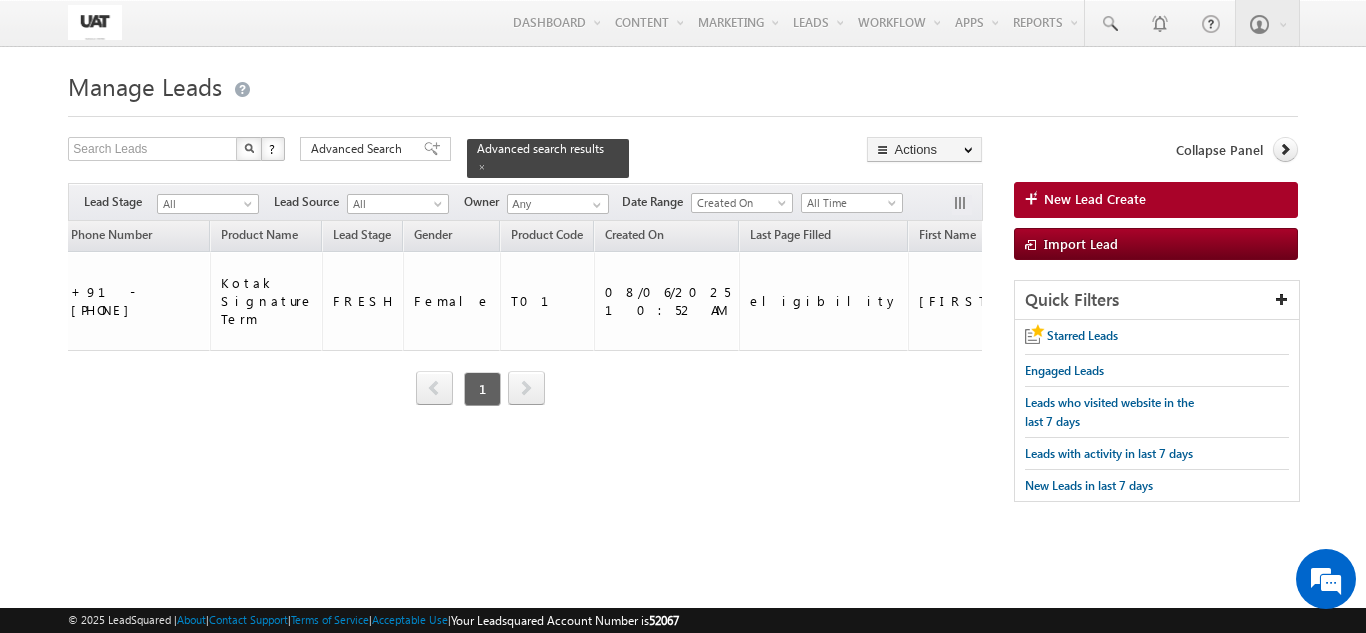 scroll, scrollTop: 0, scrollLeft: 441, axis: horizontal 